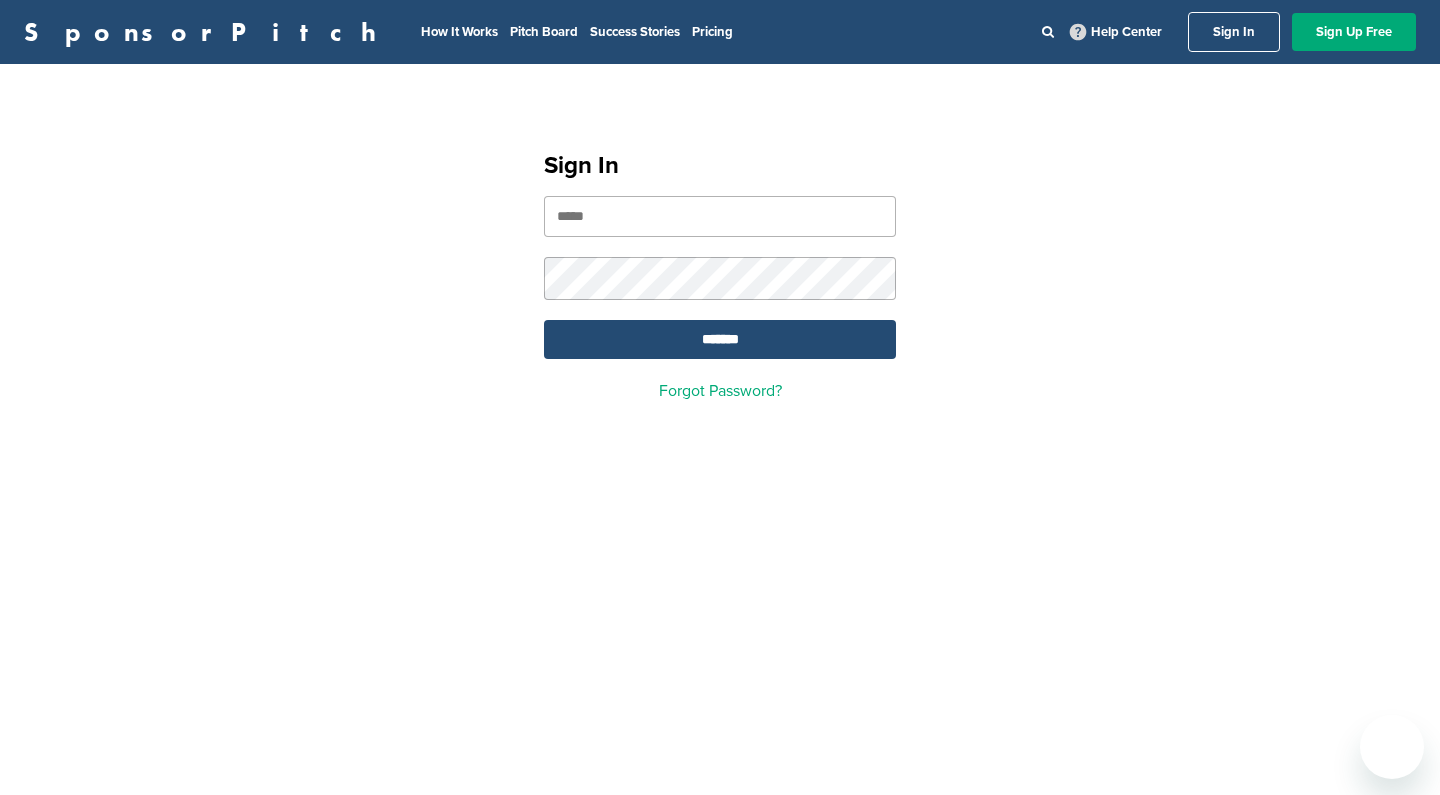 scroll, scrollTop: 0, scrollLeft: 0, axis: both 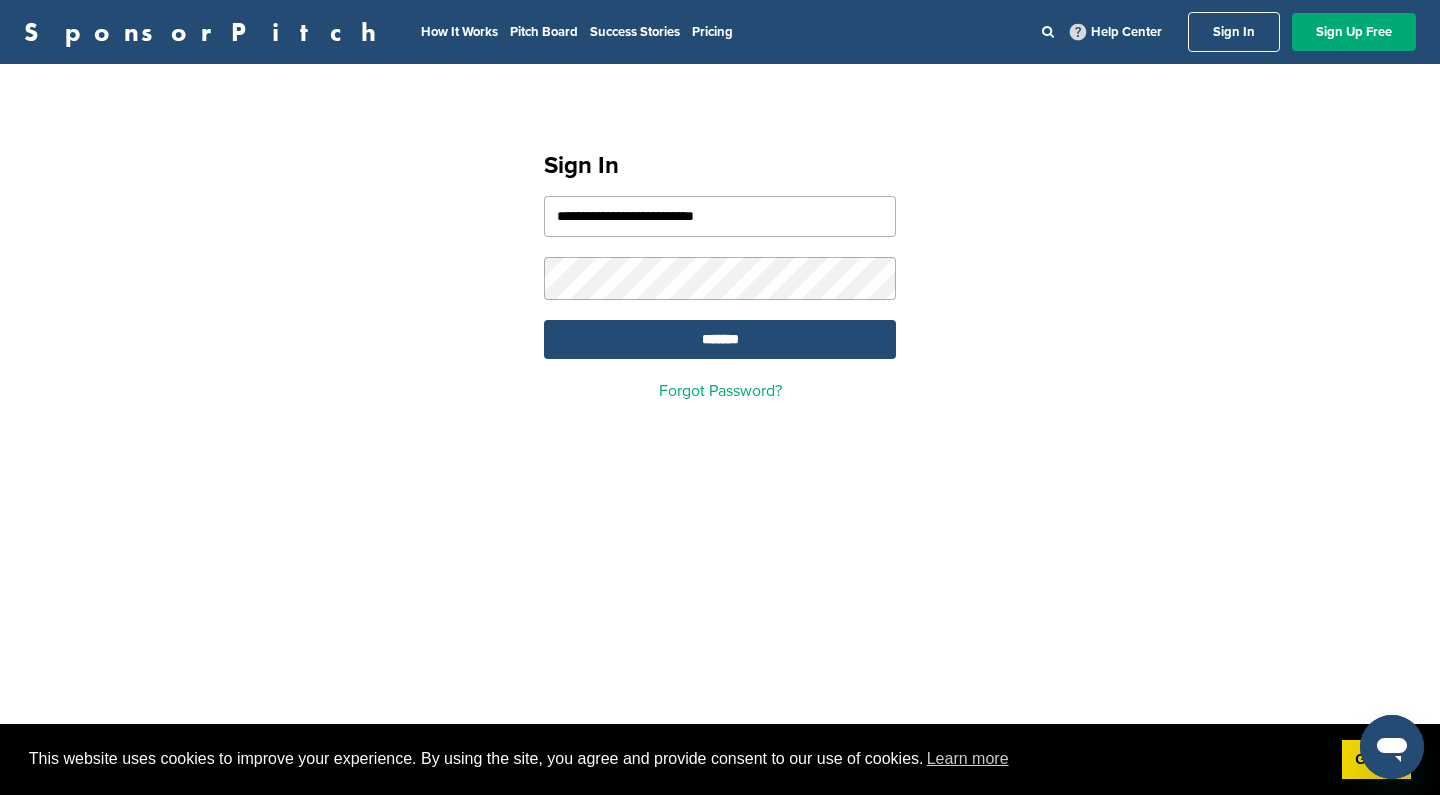 type on "**********" 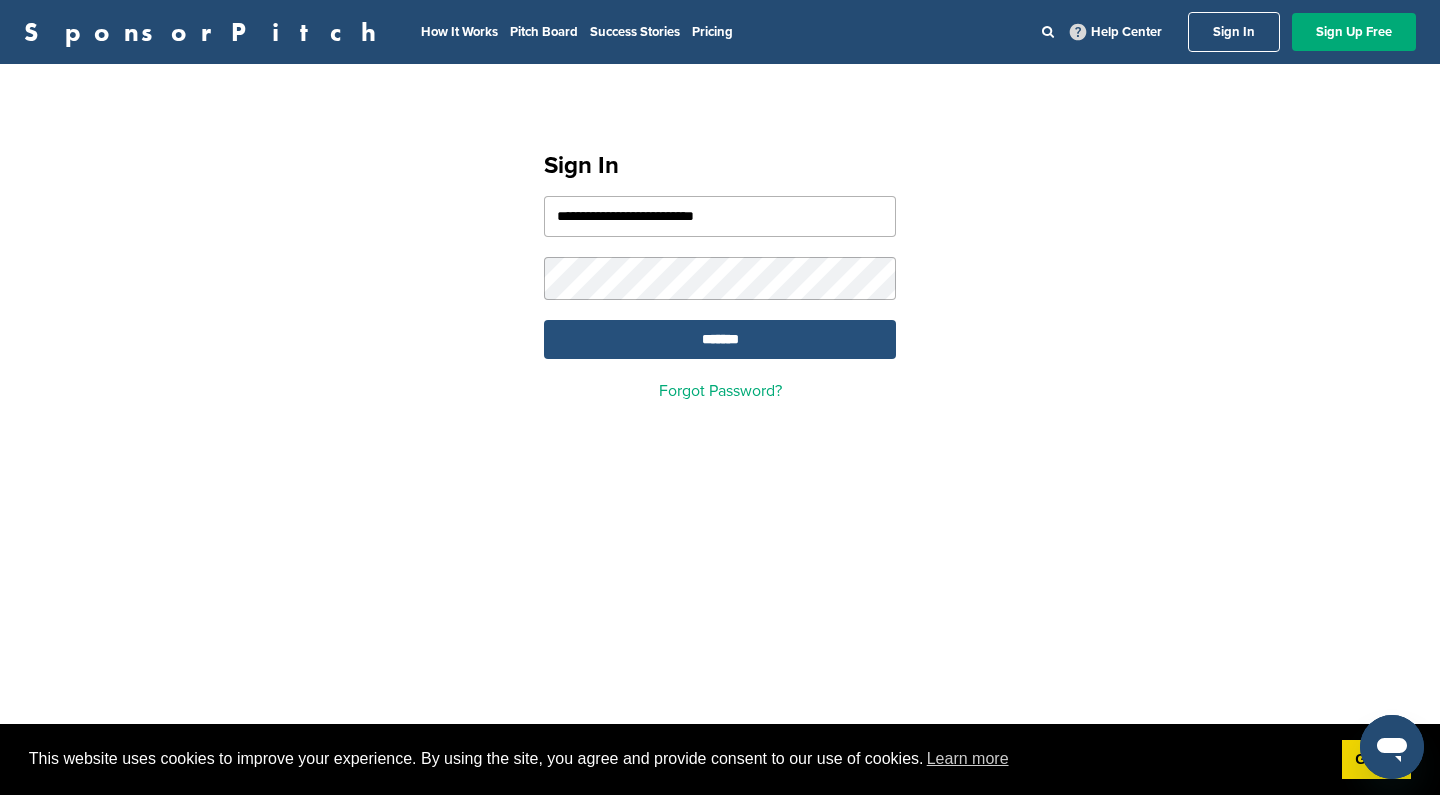 click on "*******" at bounding box center (720, 339) 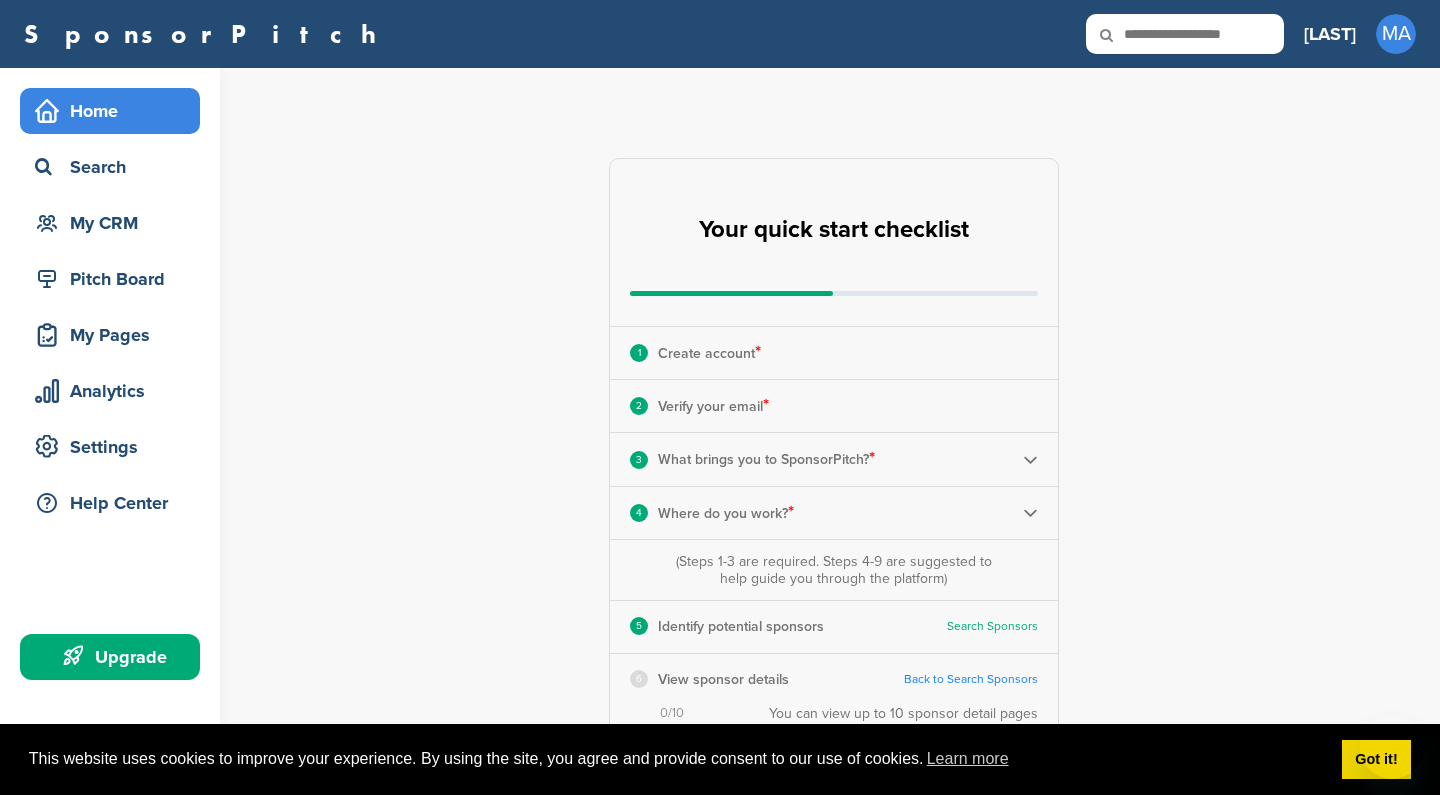 scroll, scrollTop: 0, scrollLeft: 0, axis: both 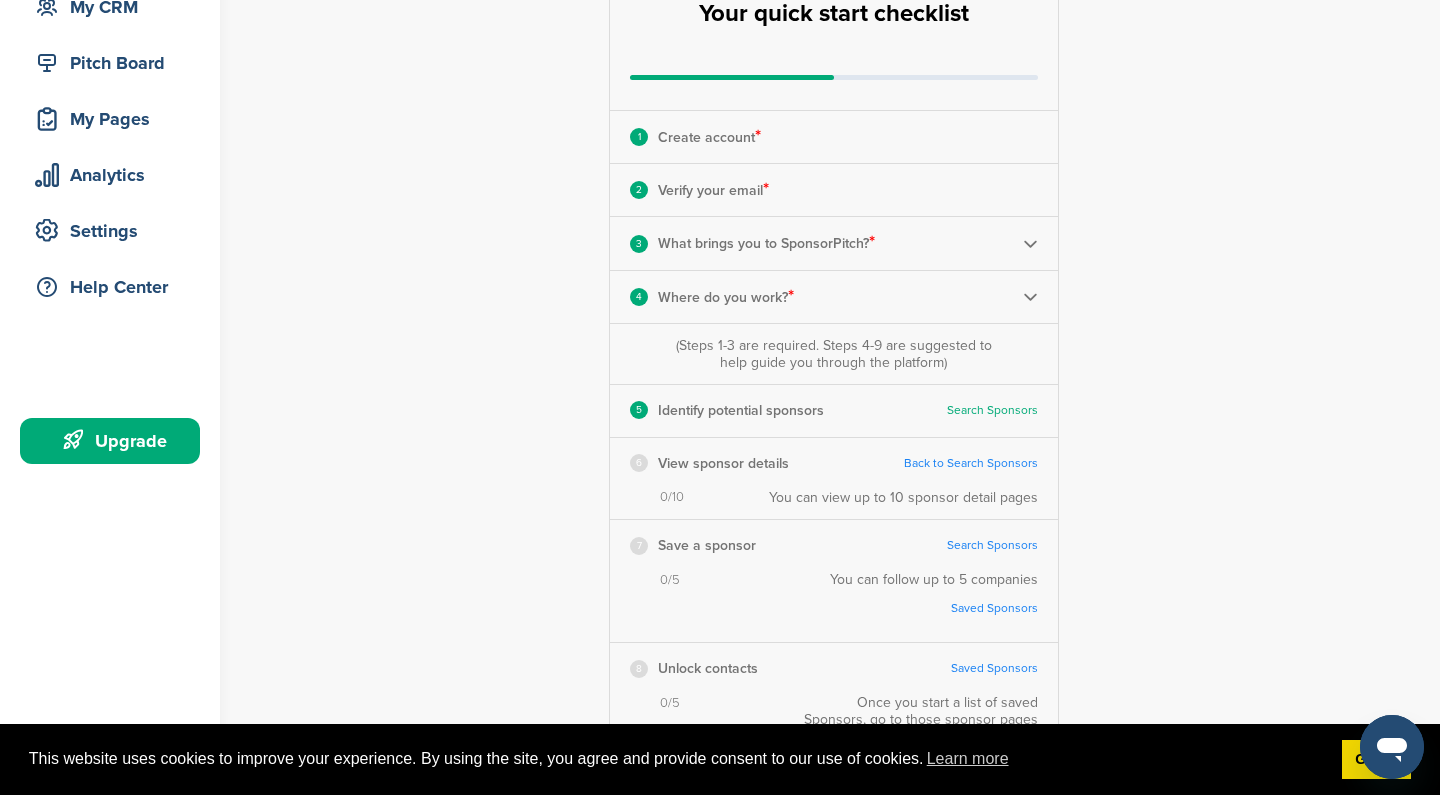 click on "Search Sponsors" at bounding box center [992, 410] 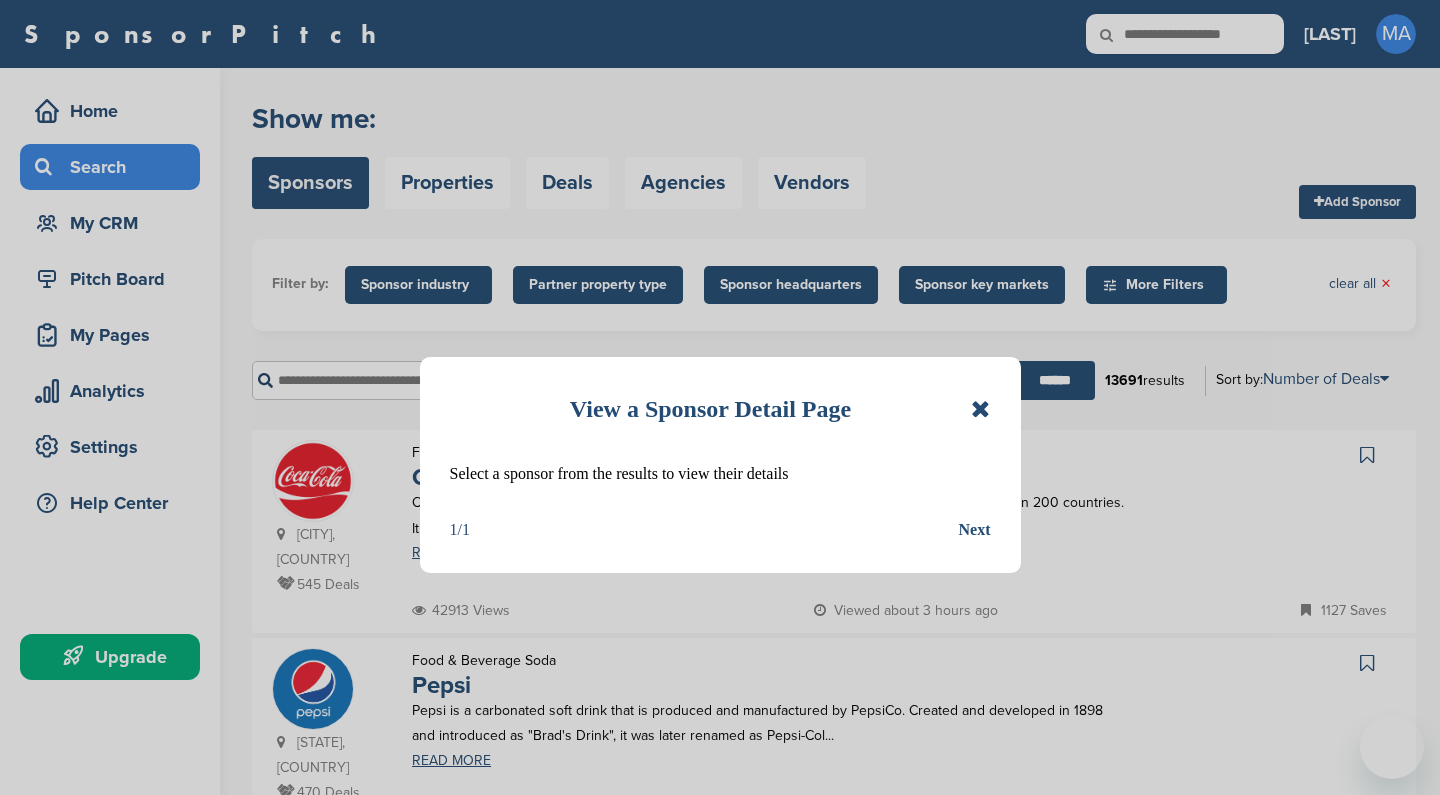 click on "Next" at bounding box center (975, 530) 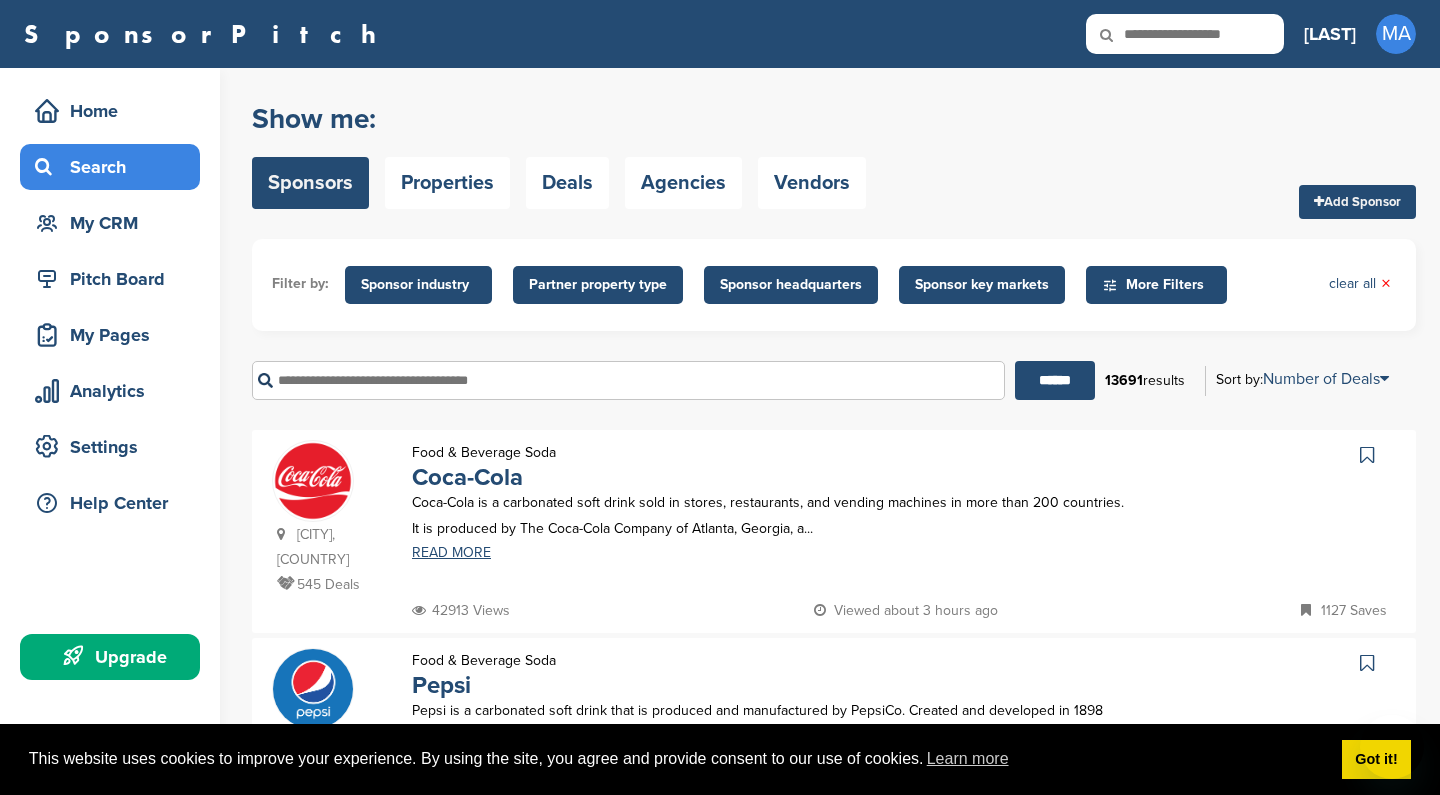 click on "Coca-Cola is a carbonated soft drink sold in stores, restaurants, and vending machines in more than 200 countries. It is produced by The Coca-Cola Company of Atlanta, Georgia, a..." at bounding box center (768, 515) 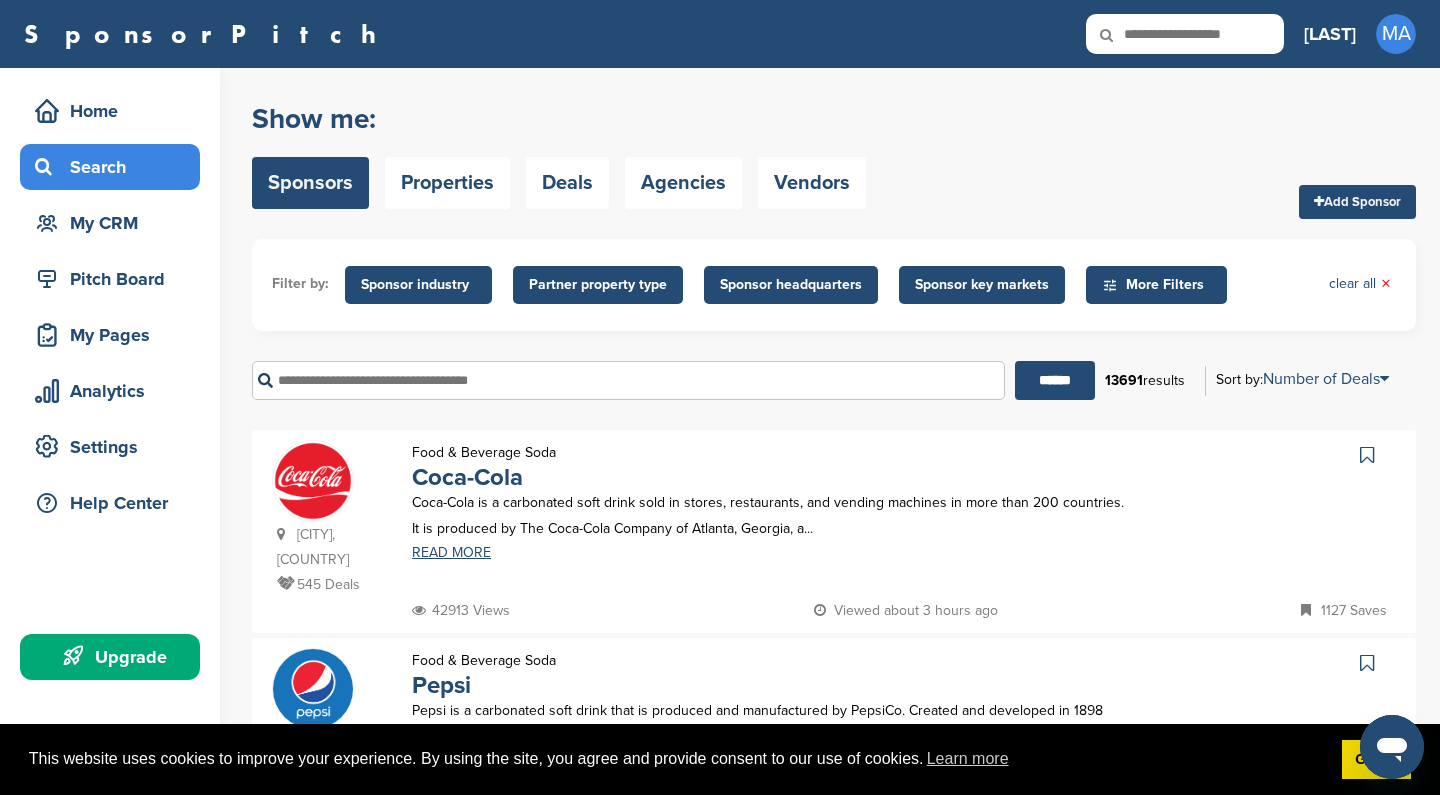 scroll, scrollTop: 0, scrollLeft: 0, axis: both 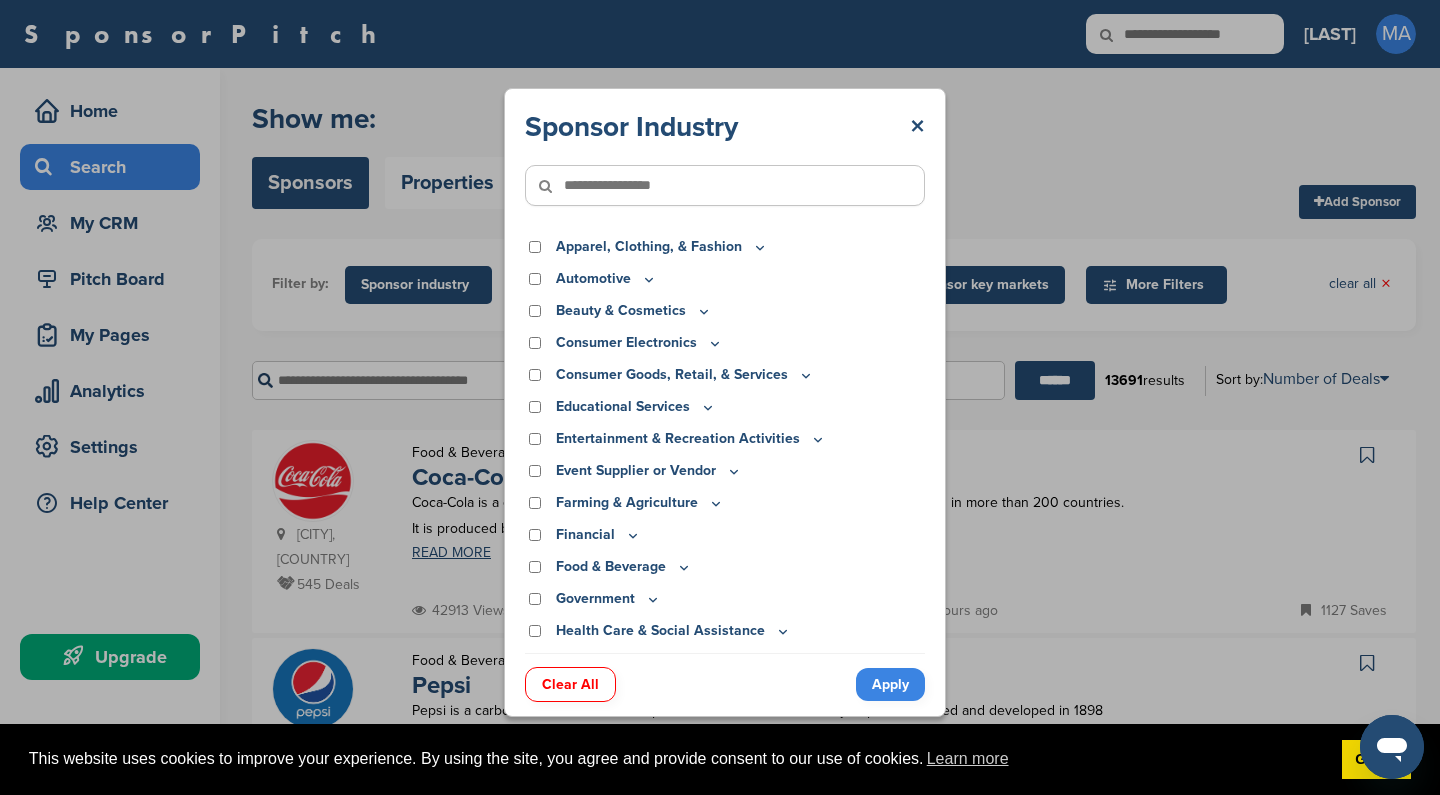 click 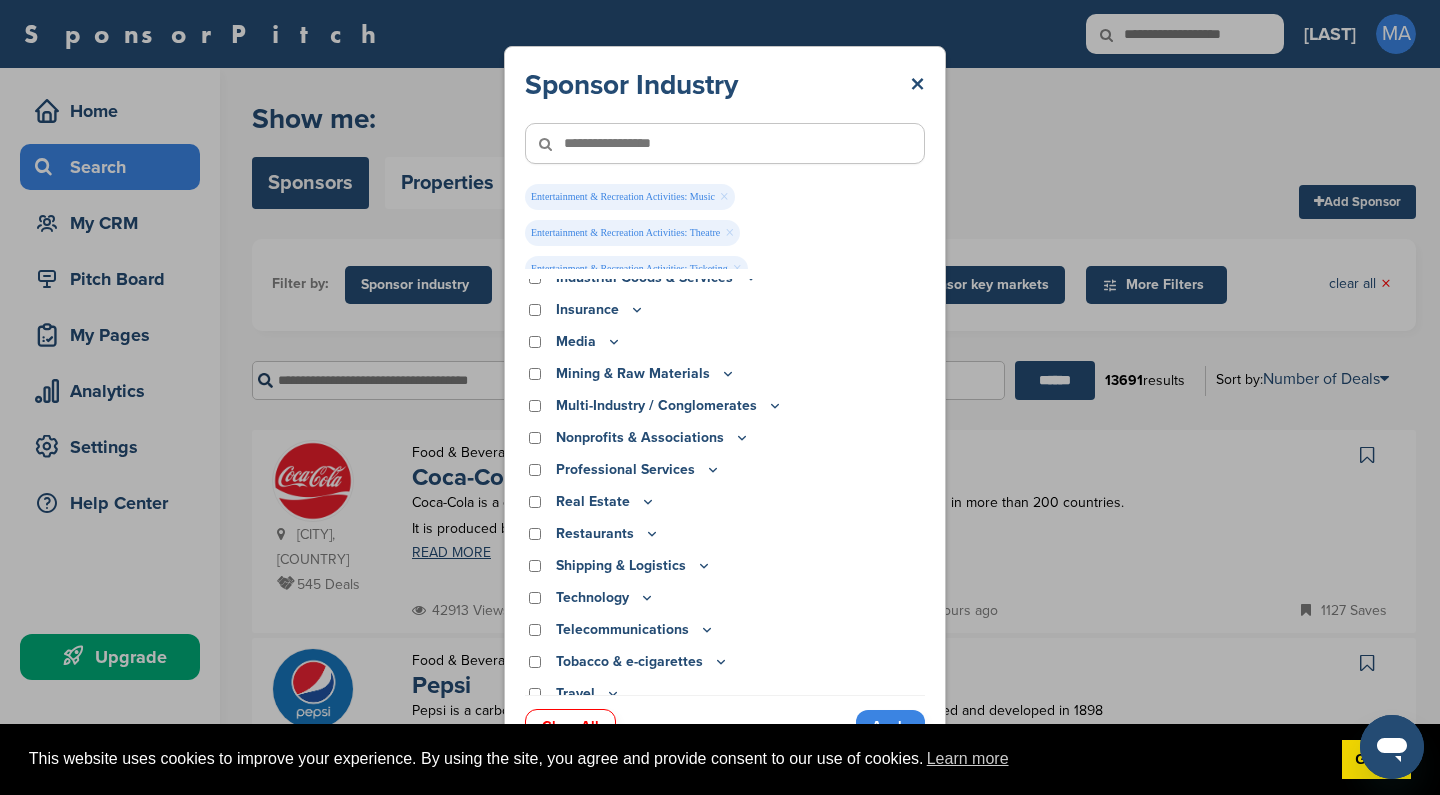 scroll, scrollTop: 766, scrollLeft: 0, axis: vertical 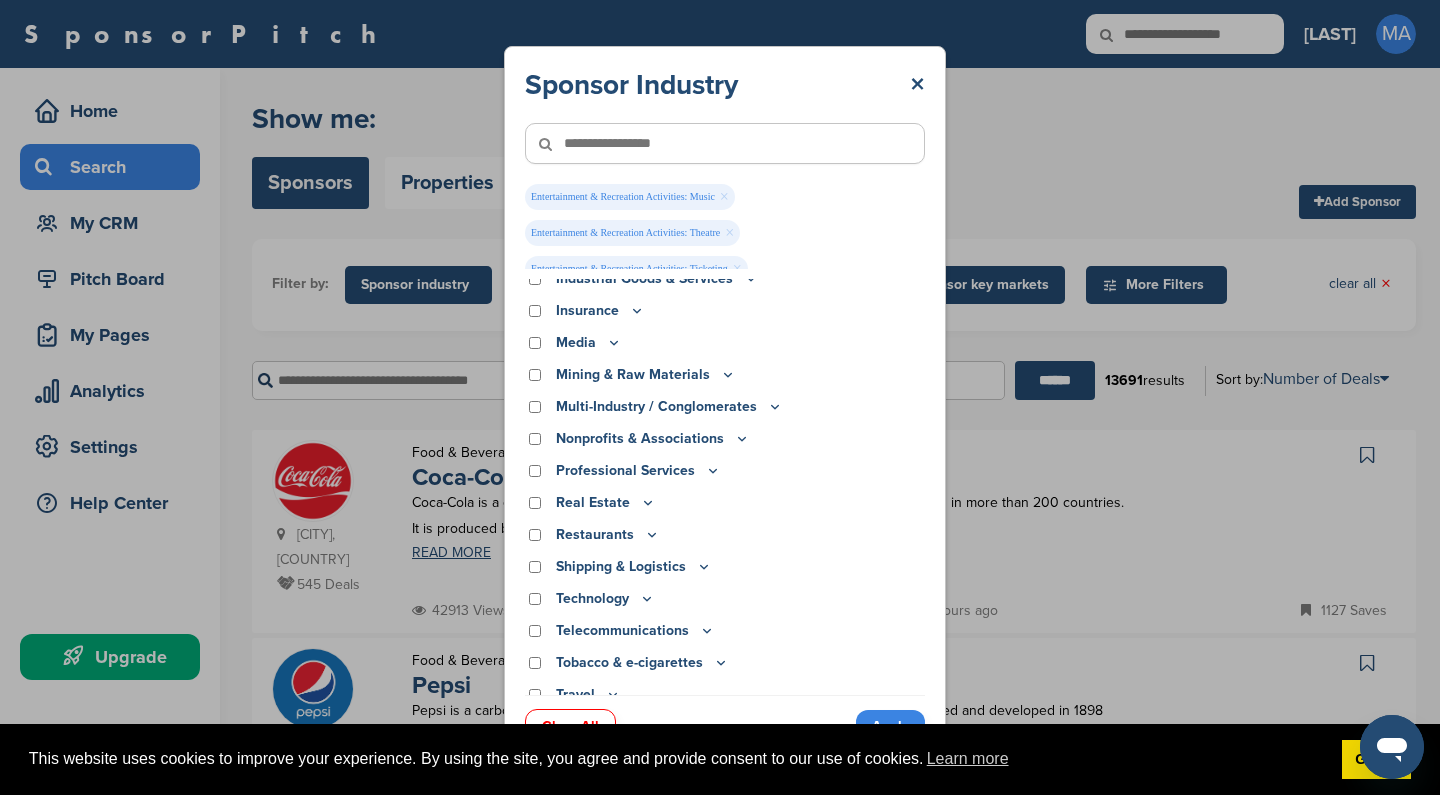 click on "Apply" at bounding box center [890, 726] 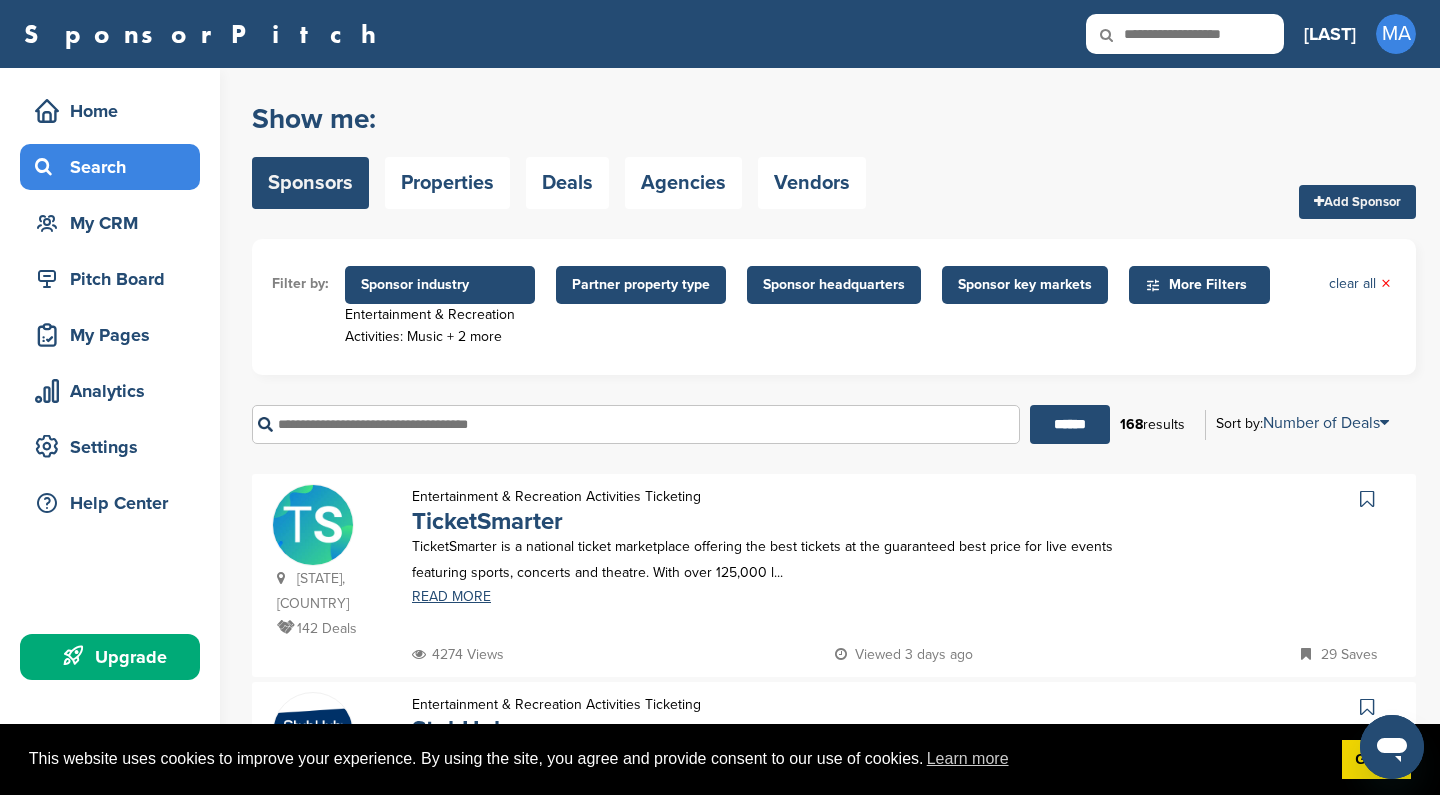 scroll, scrollTop: 0, scrollLeft: 0, axis: both 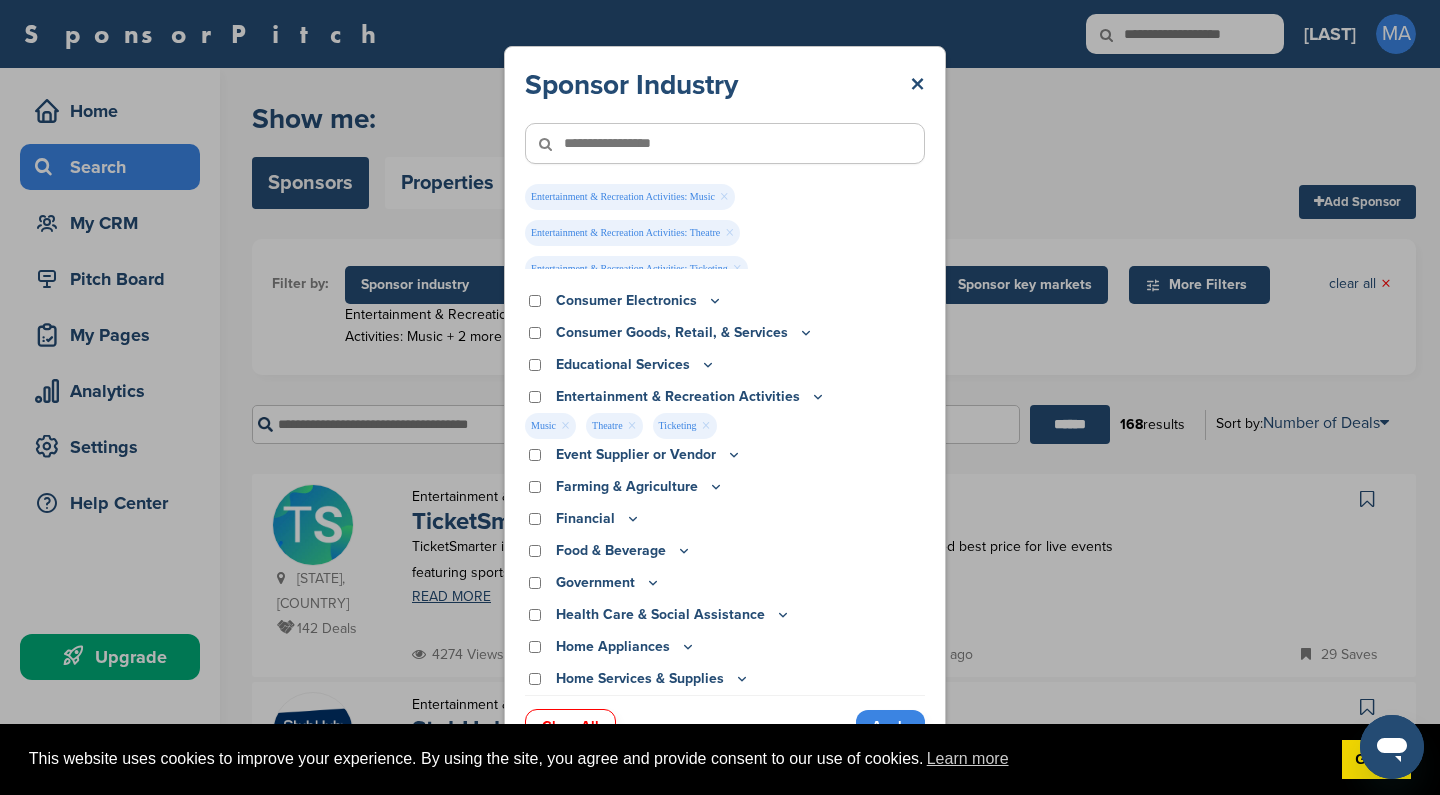 click on "×" at bounding box center (706, 426) 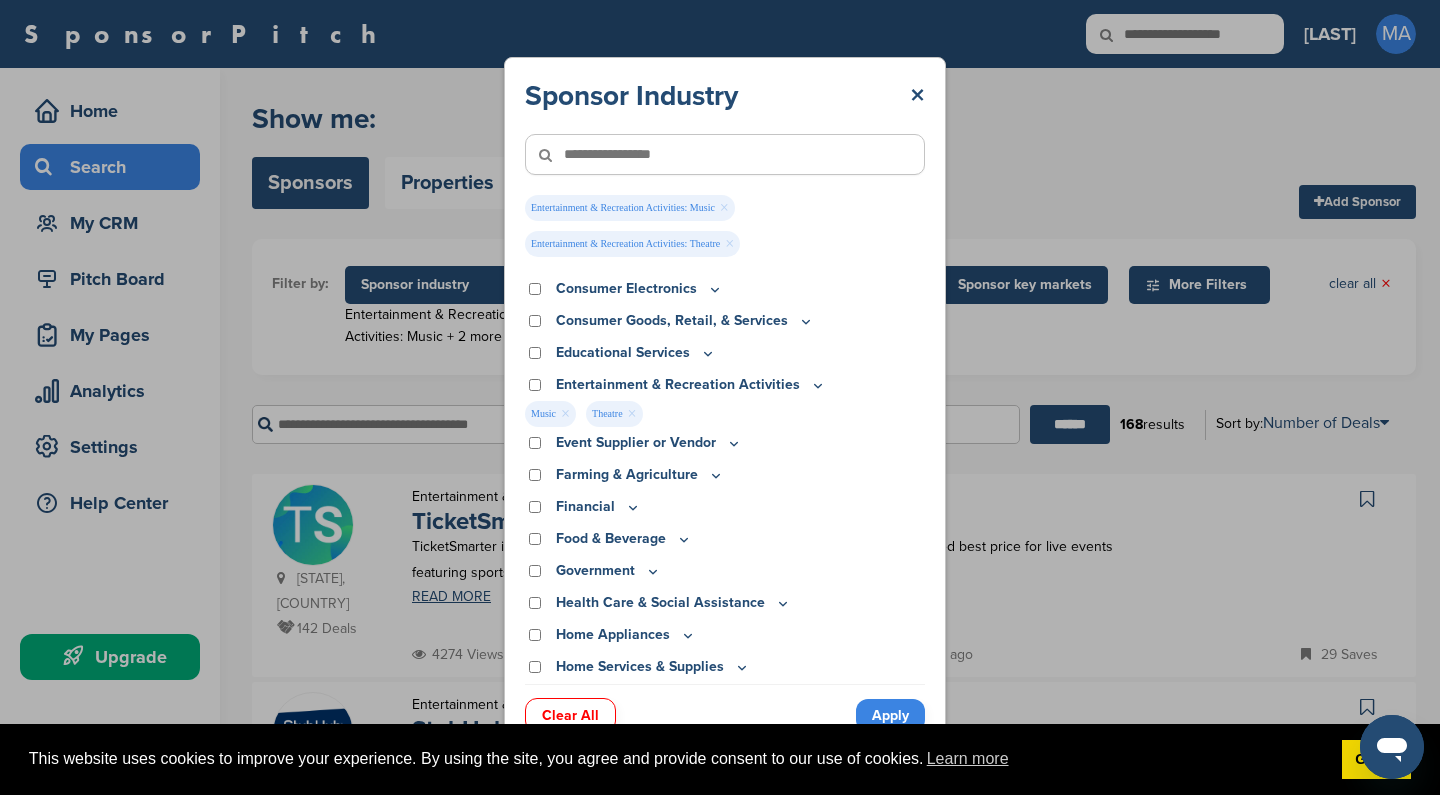 click on "Apply" at bounding box center (890, 715) 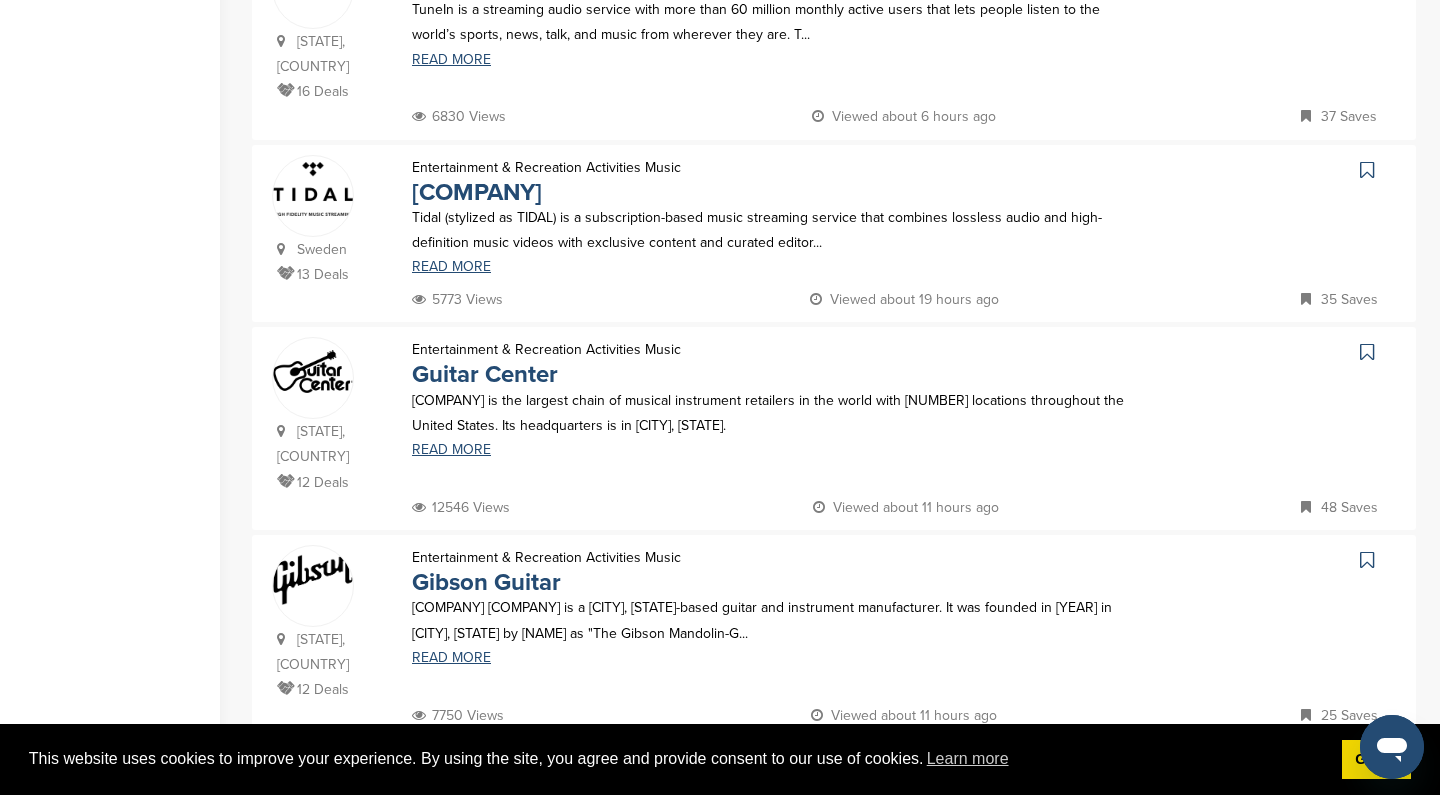scroll, scrollTop: 1316, scrollLeft: 0, axis: vertical 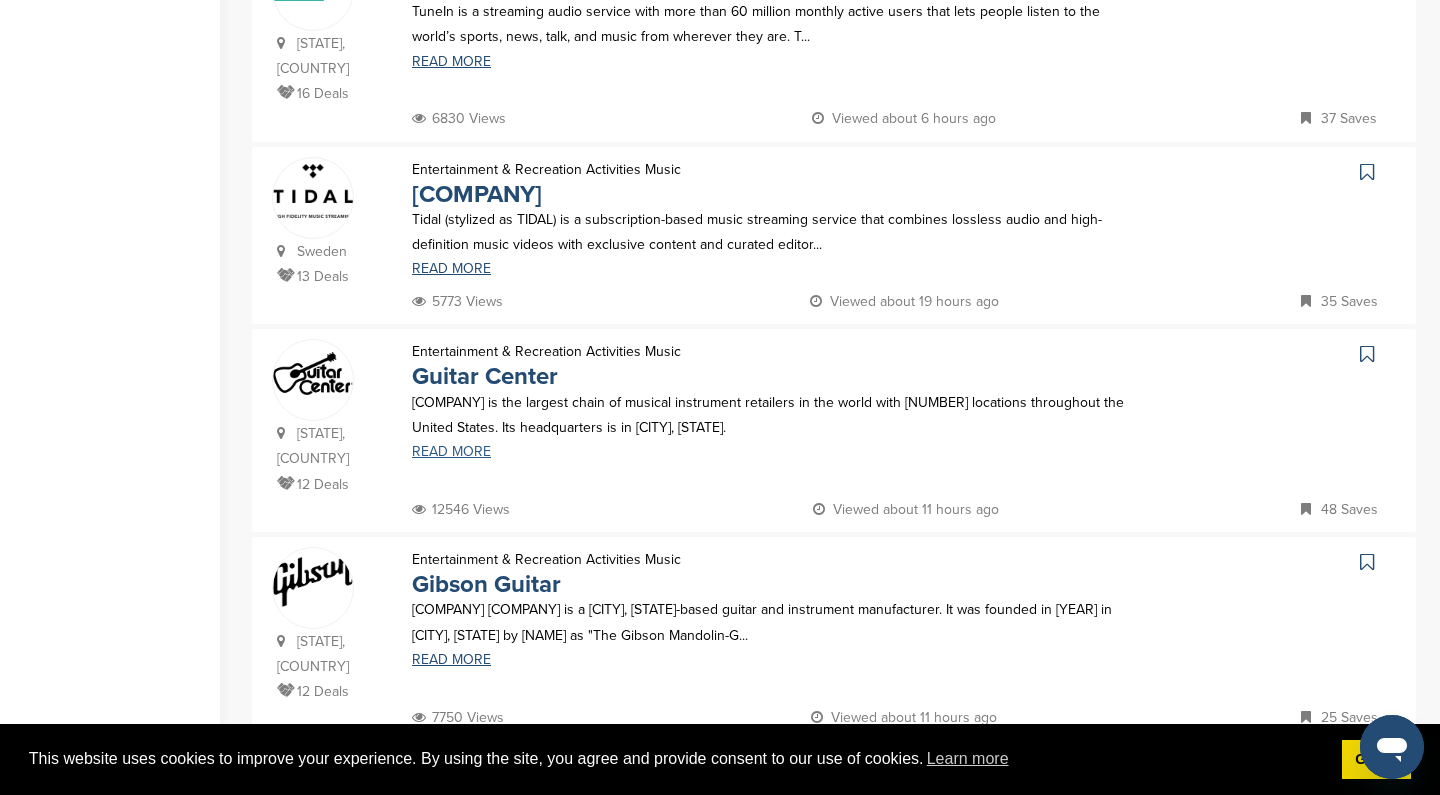 click on "READ MORE" at bounding box center [768, 452] 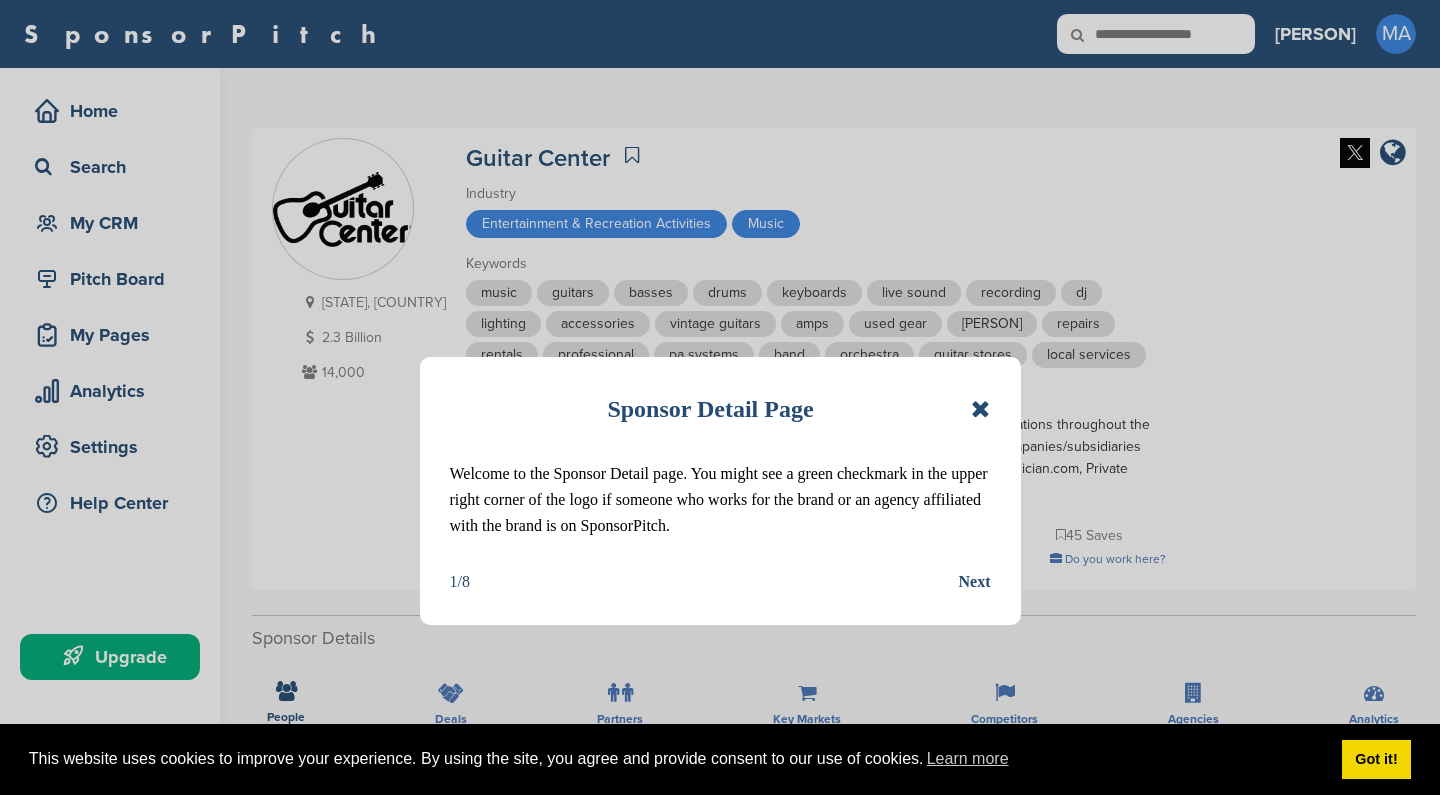 scroll, scrollTop: 0, scrollLeft: 0, axis: both 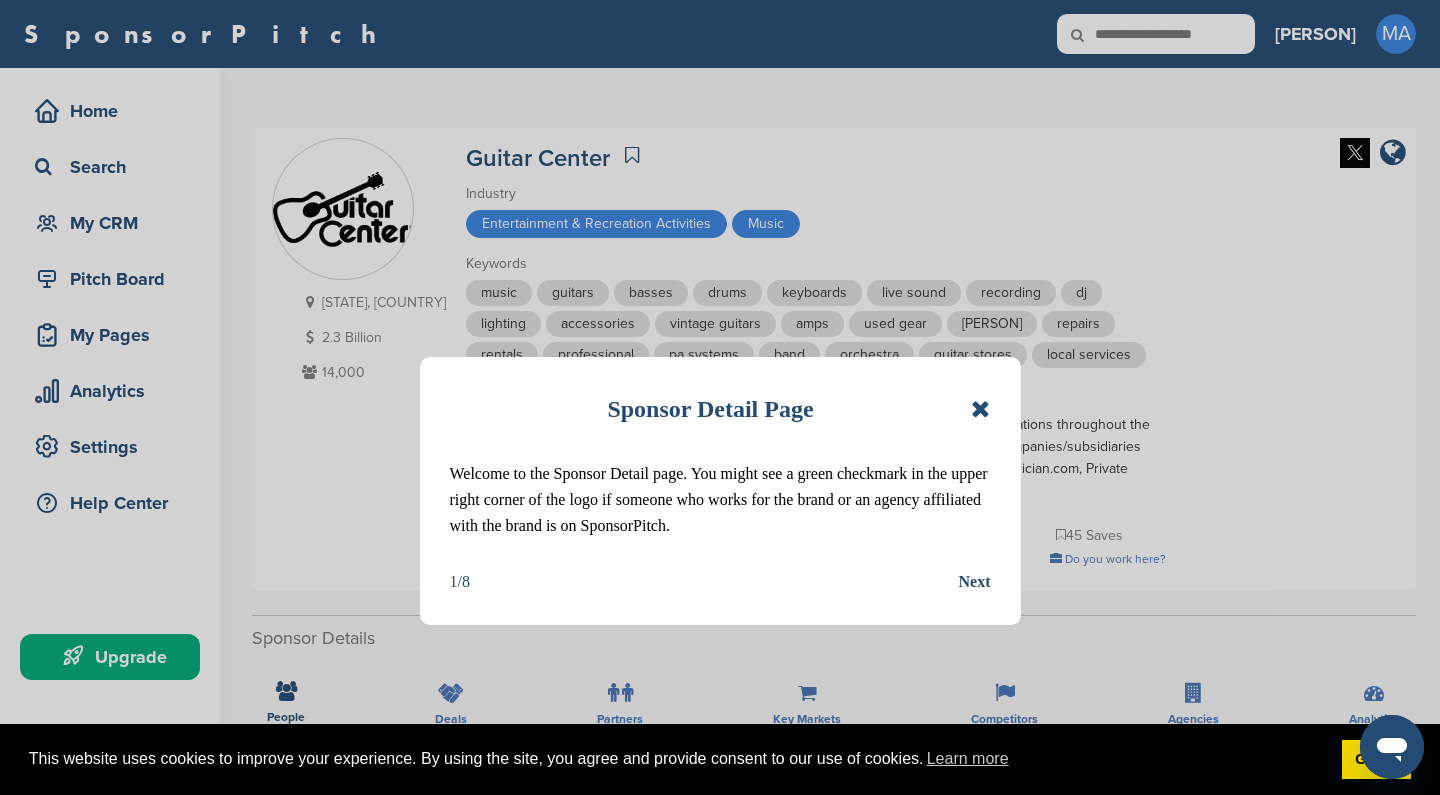 click on "Next" at bounding box center [975, 582] 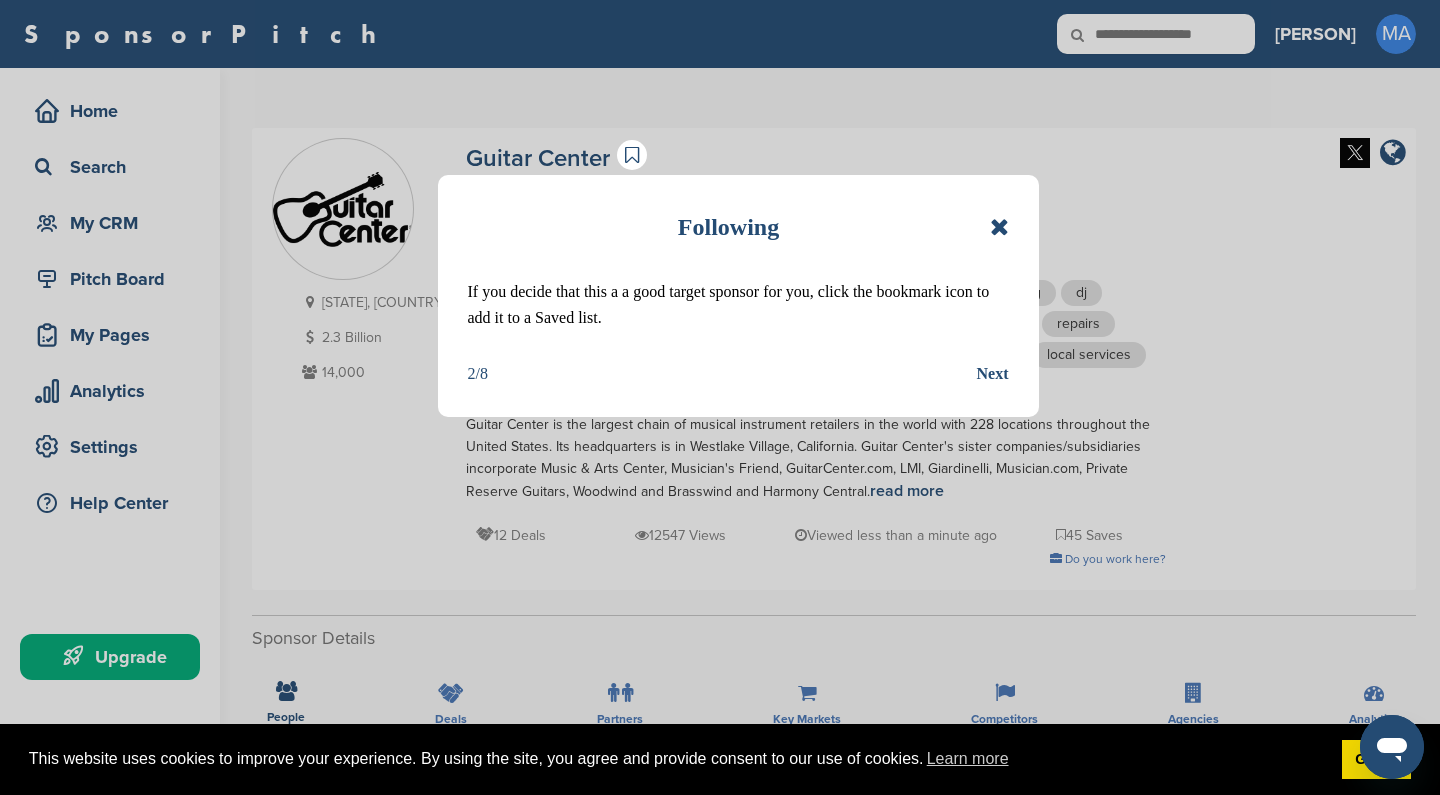 click on "Next" at bounding box center [993, 374] 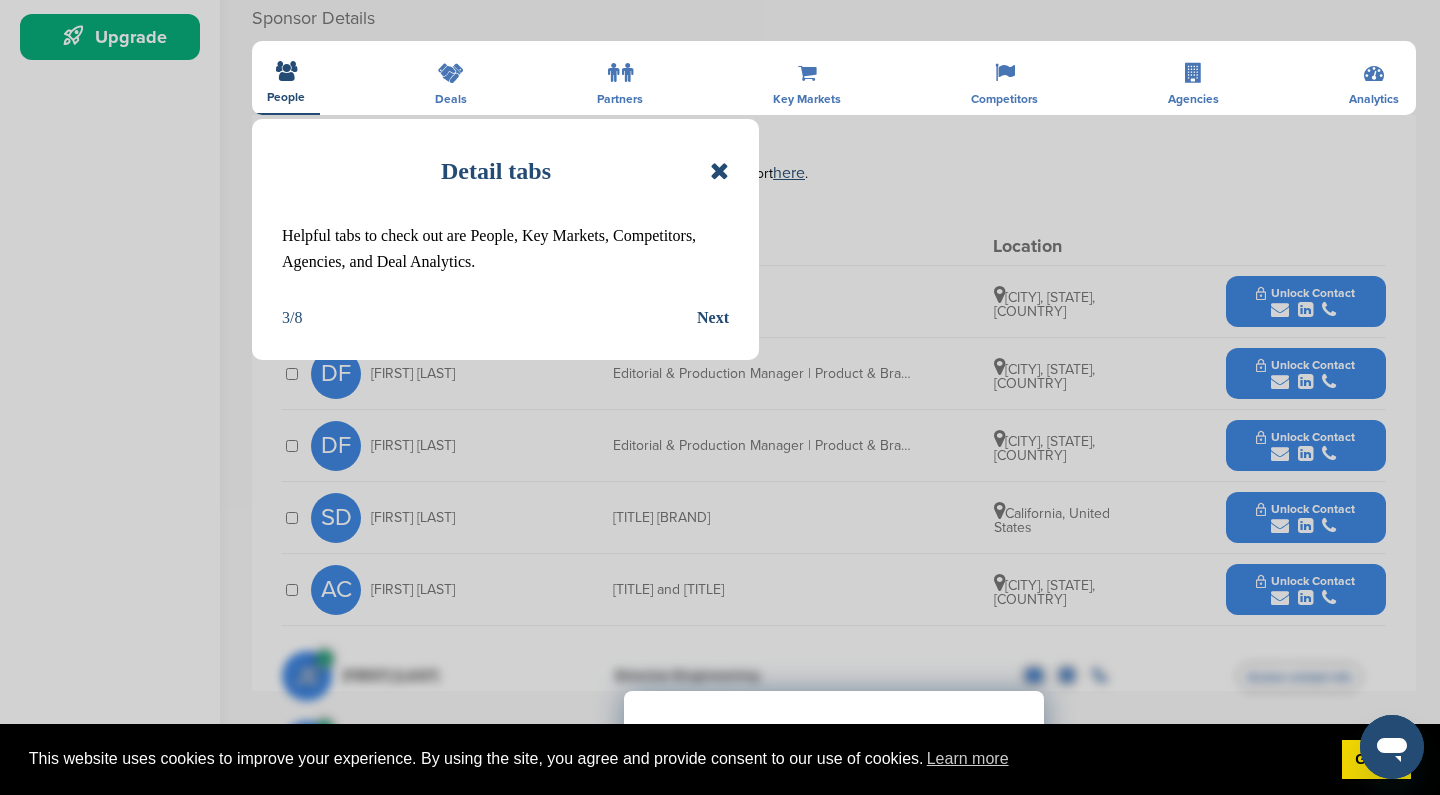 scroll, scrollTop: 623, scrollLeft: 0, axis: vertical 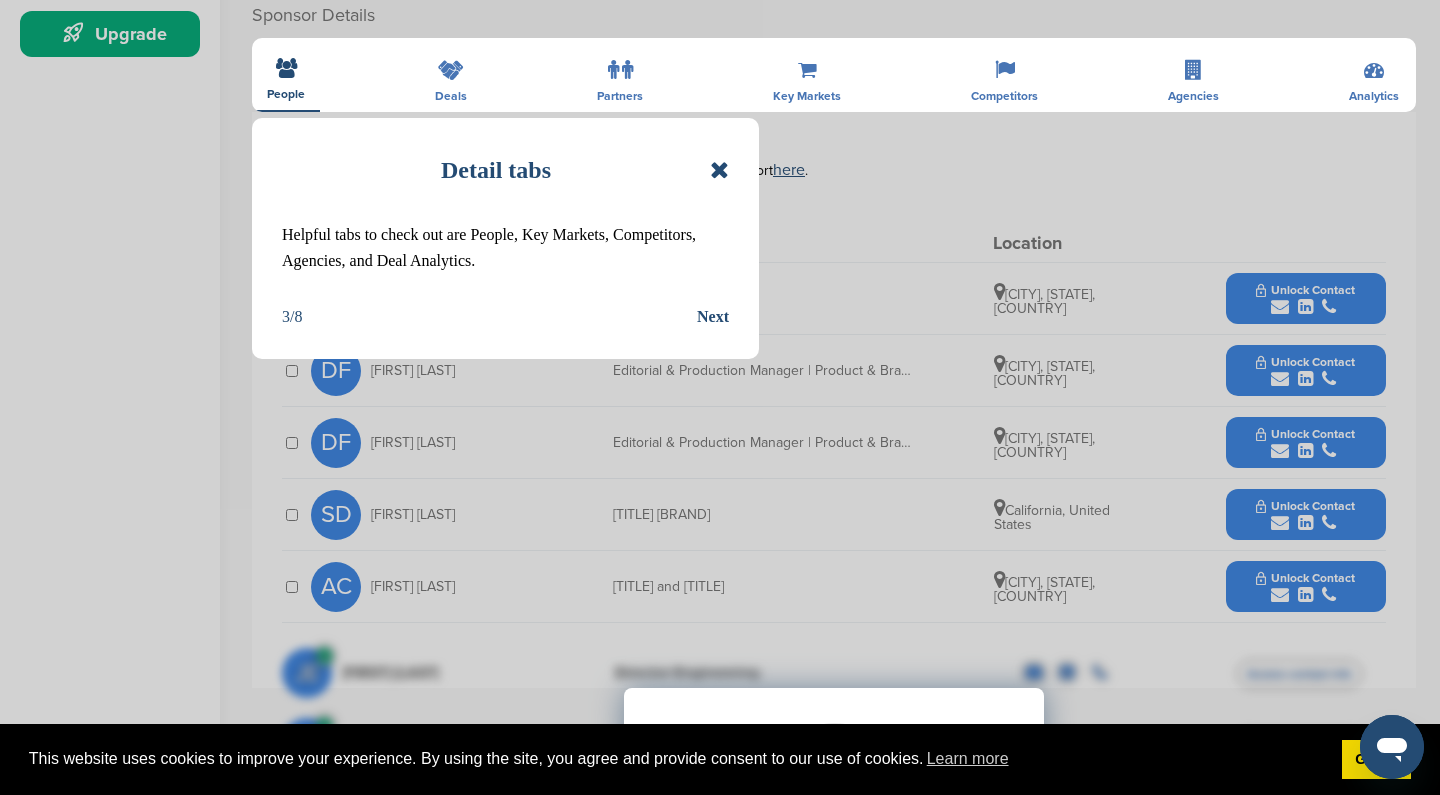 click on "Next" at bounding box center [713, 317] 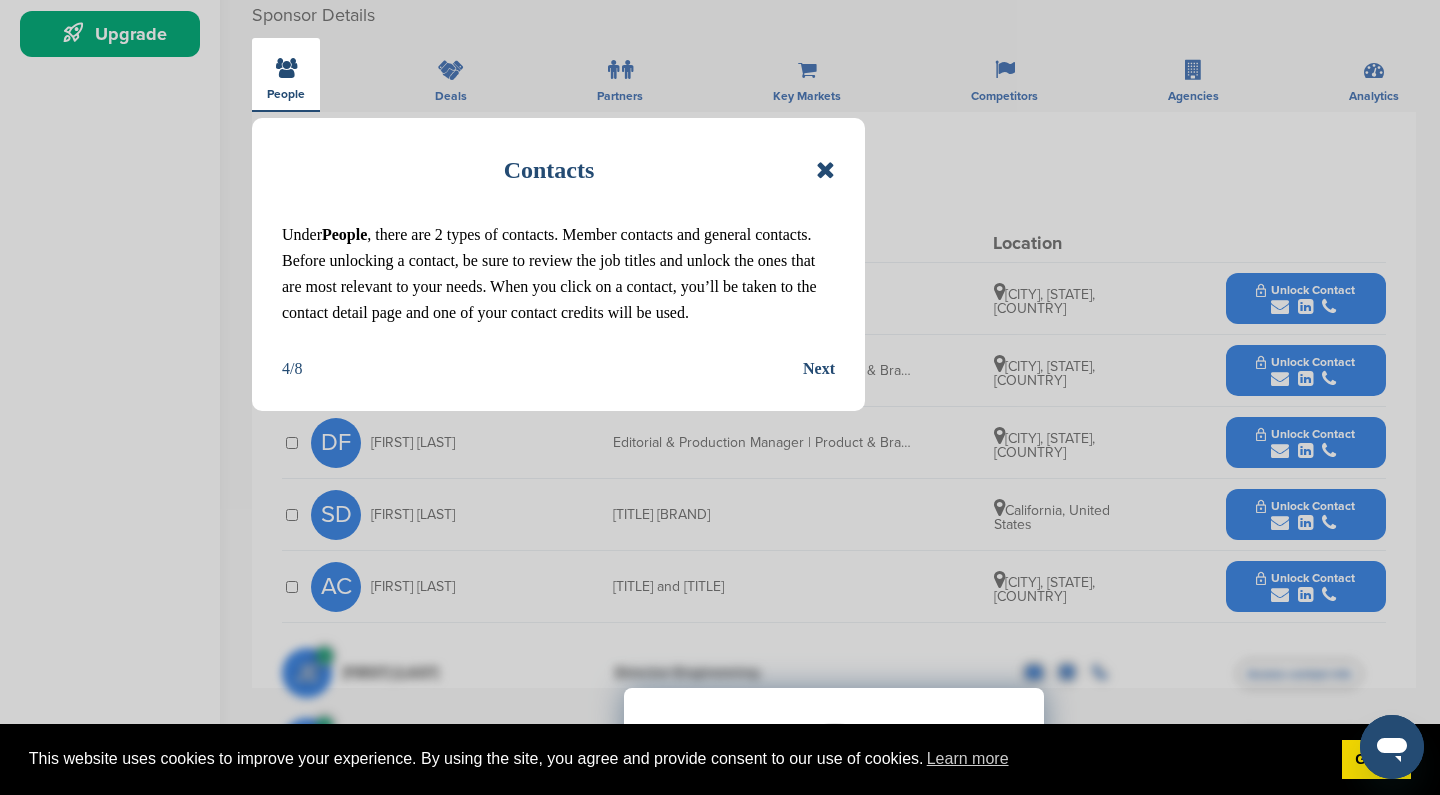 click on "Next" at bounding box center [819, 369] 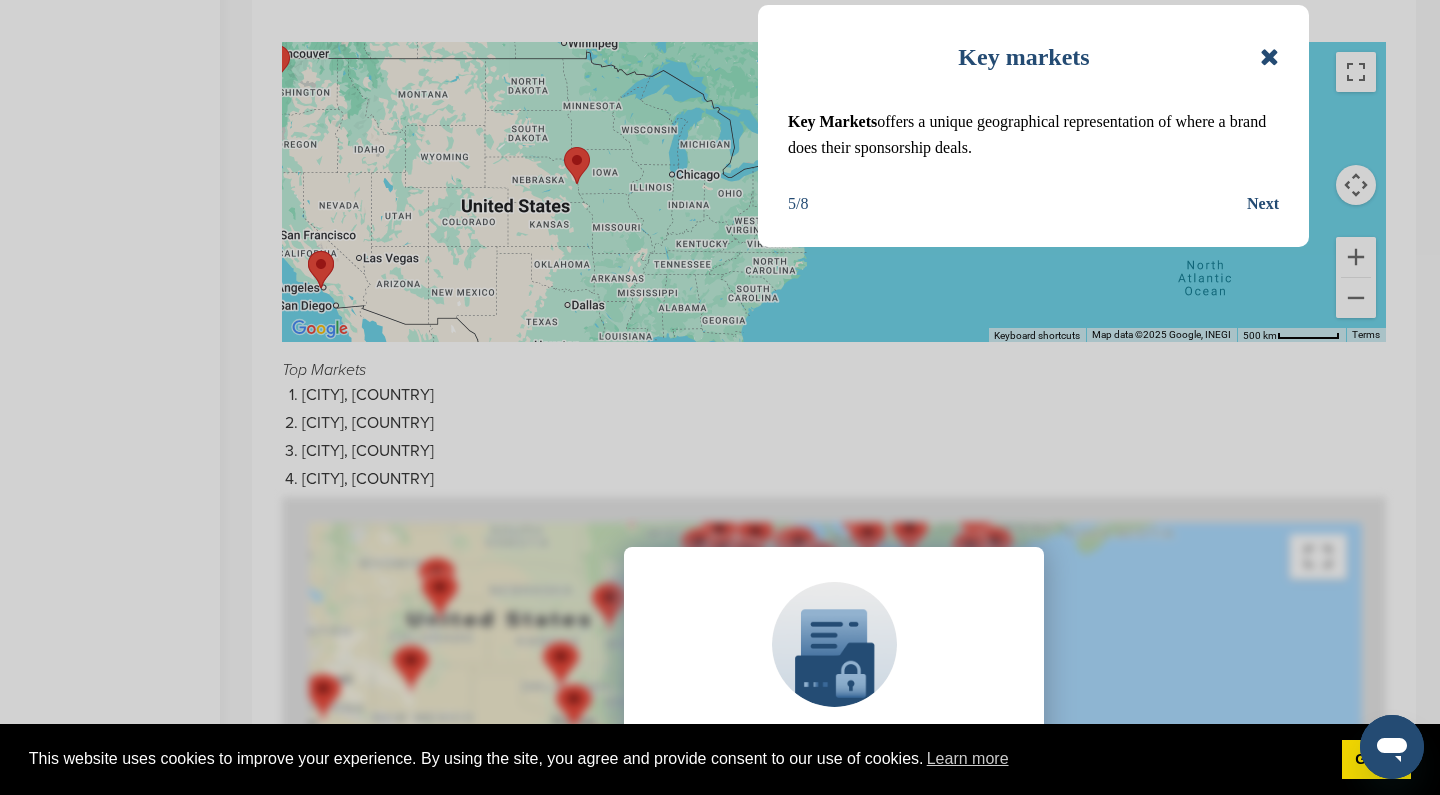 scroll, scrollTop: 742, scrollLeft: 0, axis: vertical 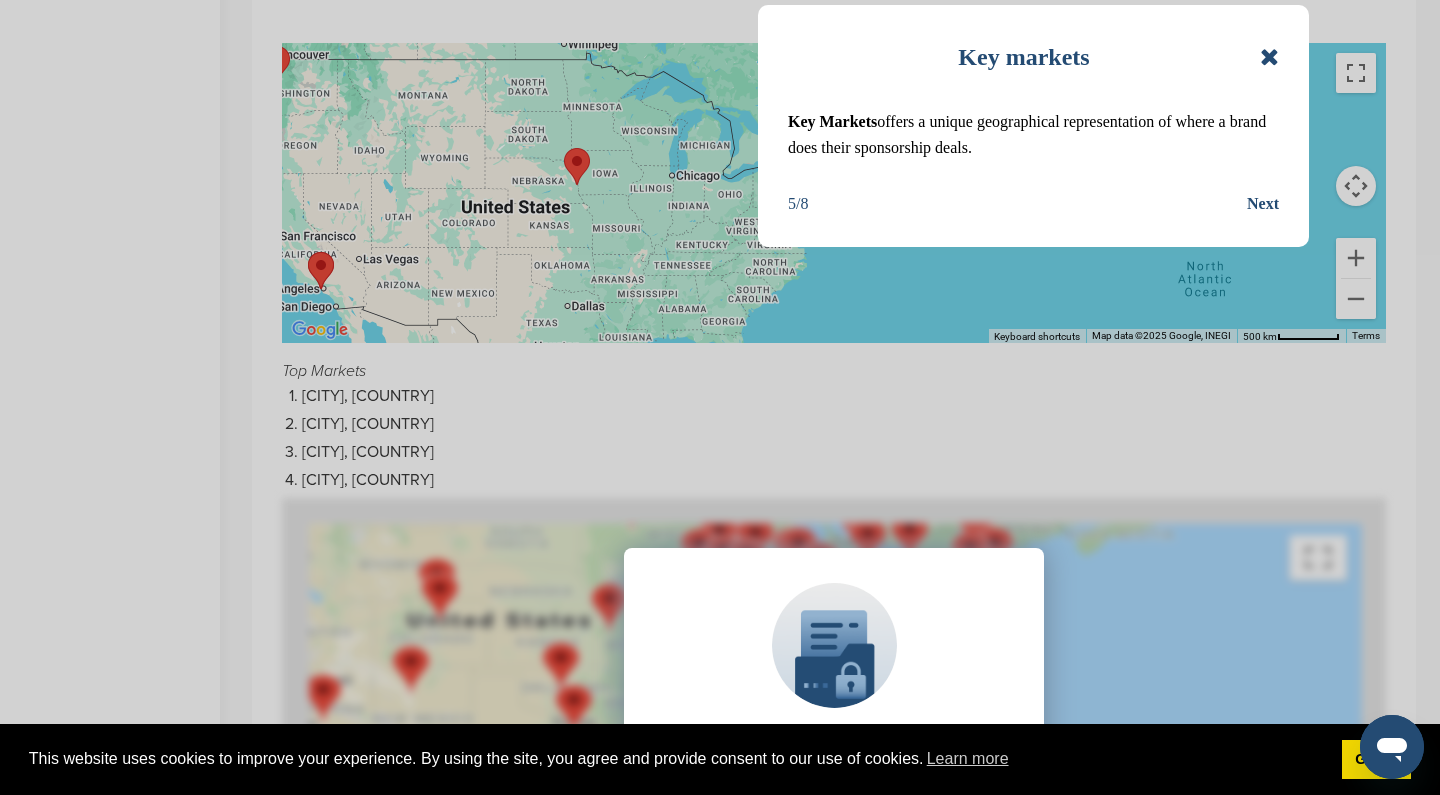 click on "Next" at bounding box center [1263, 204] 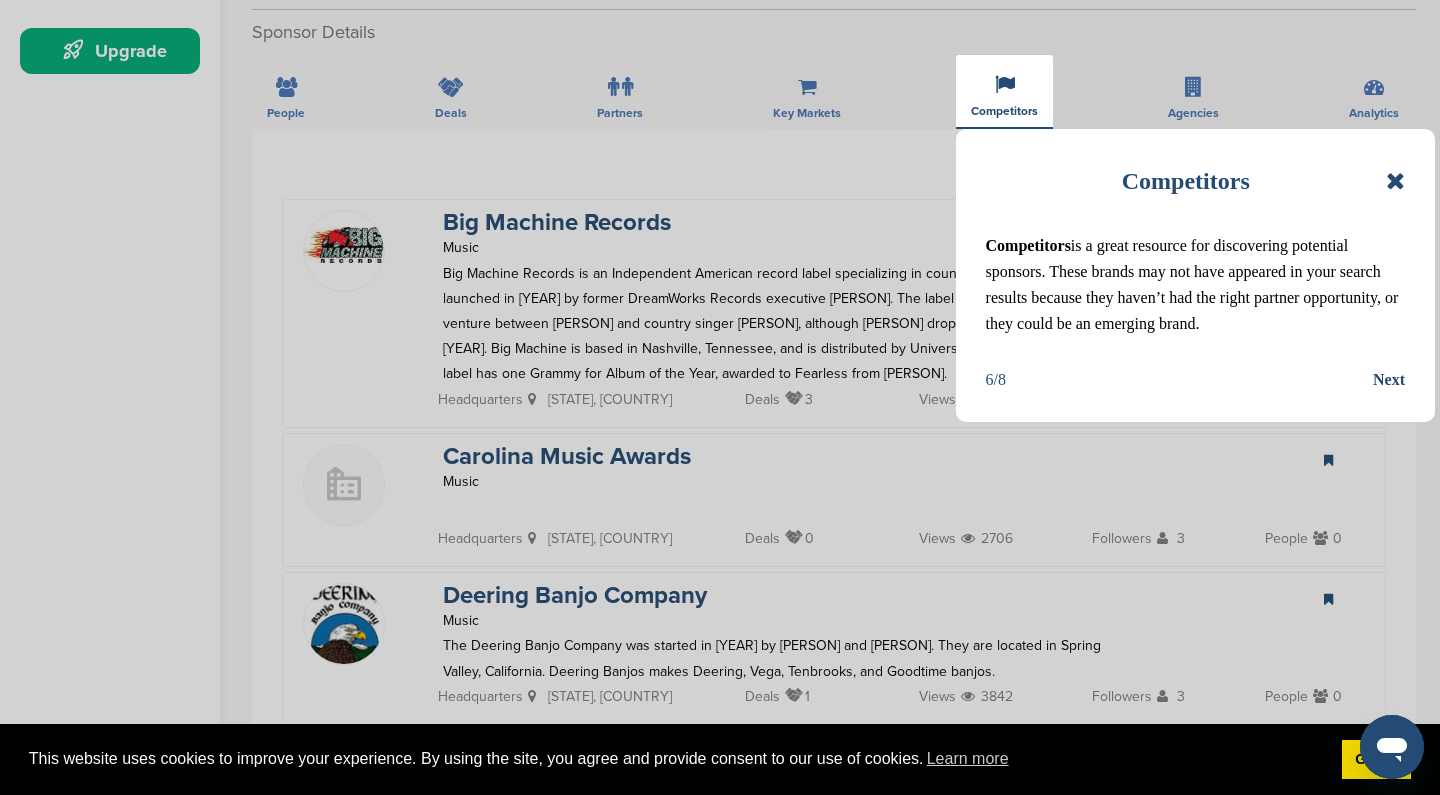 scroll, scrollTop: 596, scrollLeft: 0, axis: vertical 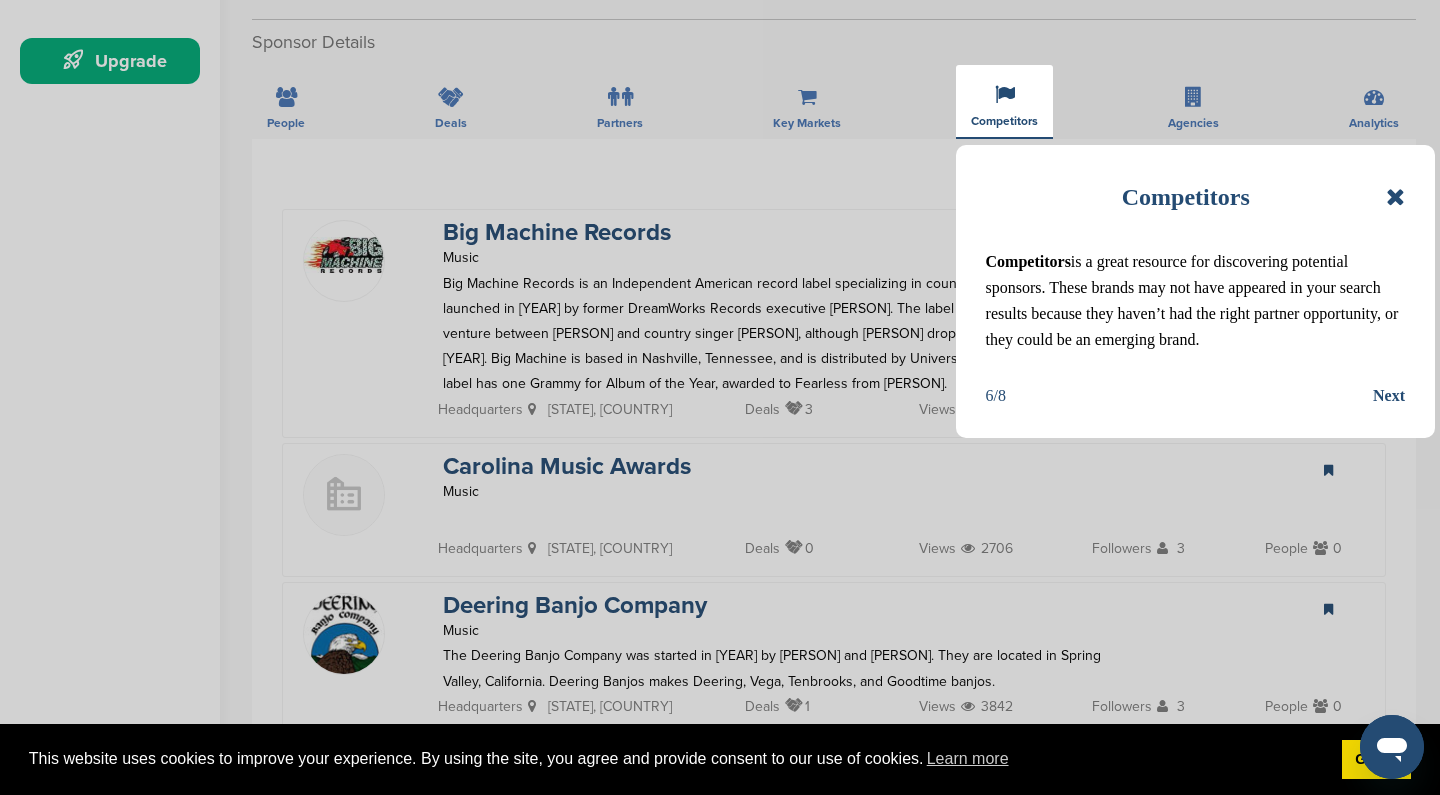click on "Next" at bounding box center (1389, 396) 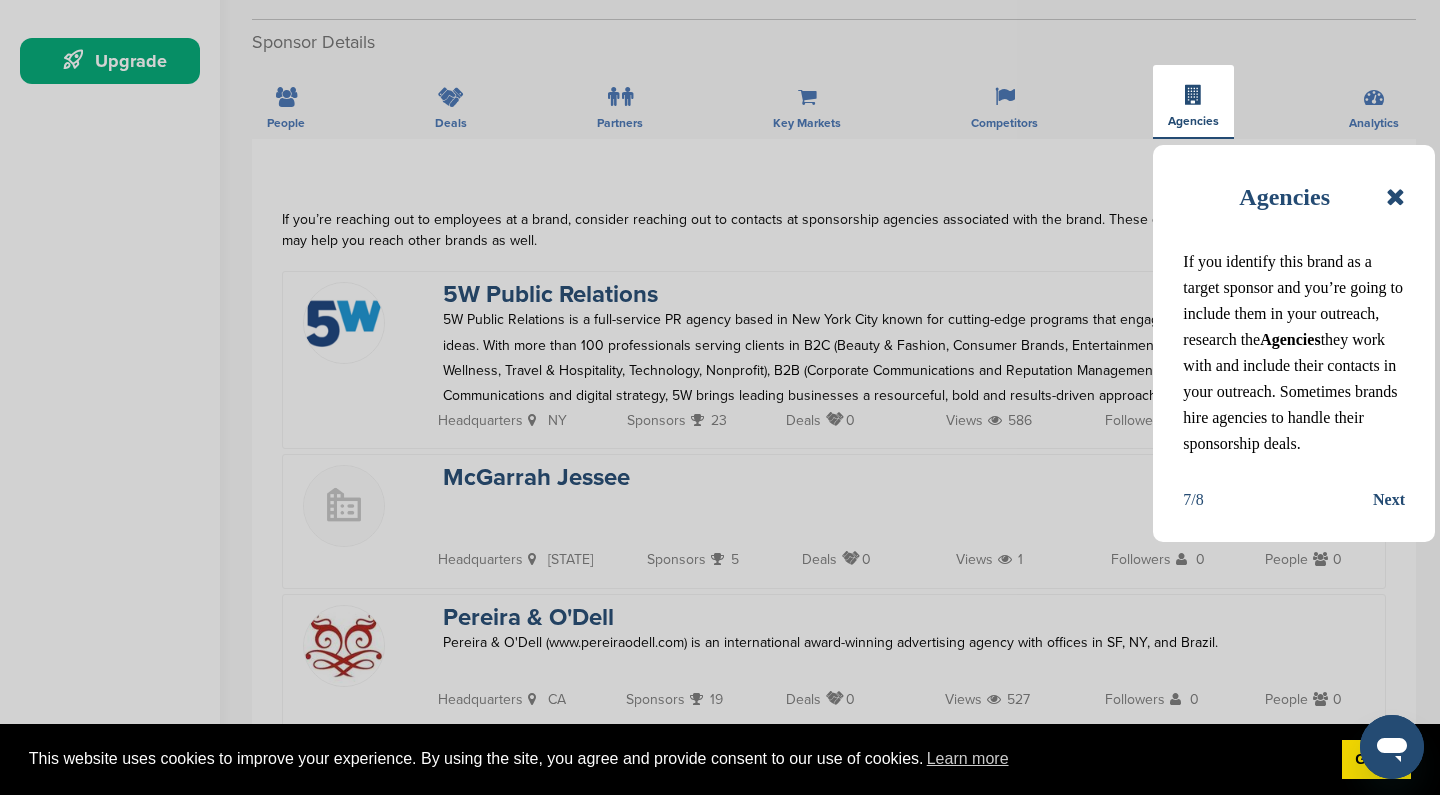 click on "Next" at bounding box center [1389, 500] 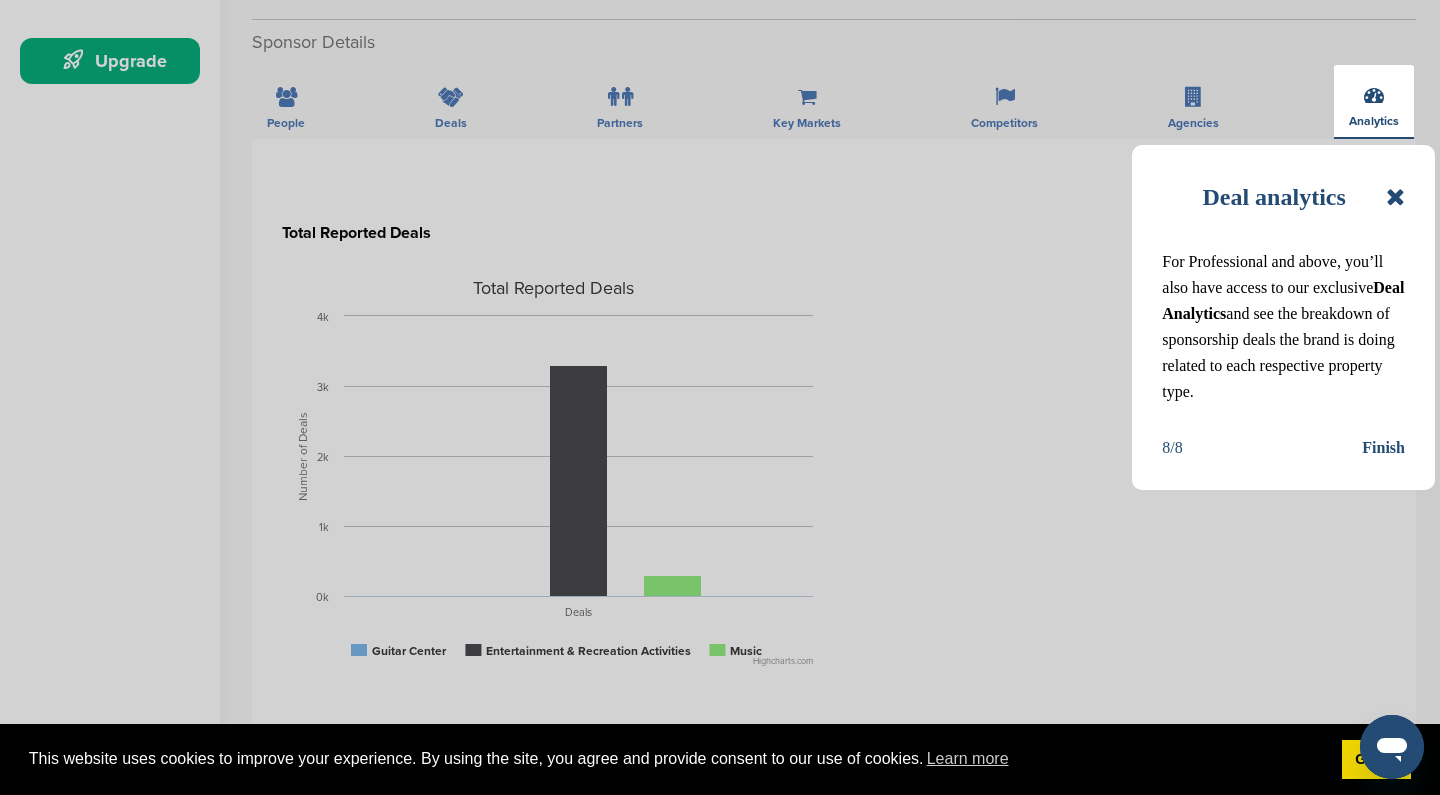 click on "Finish" at bounding box center (1383, 448) 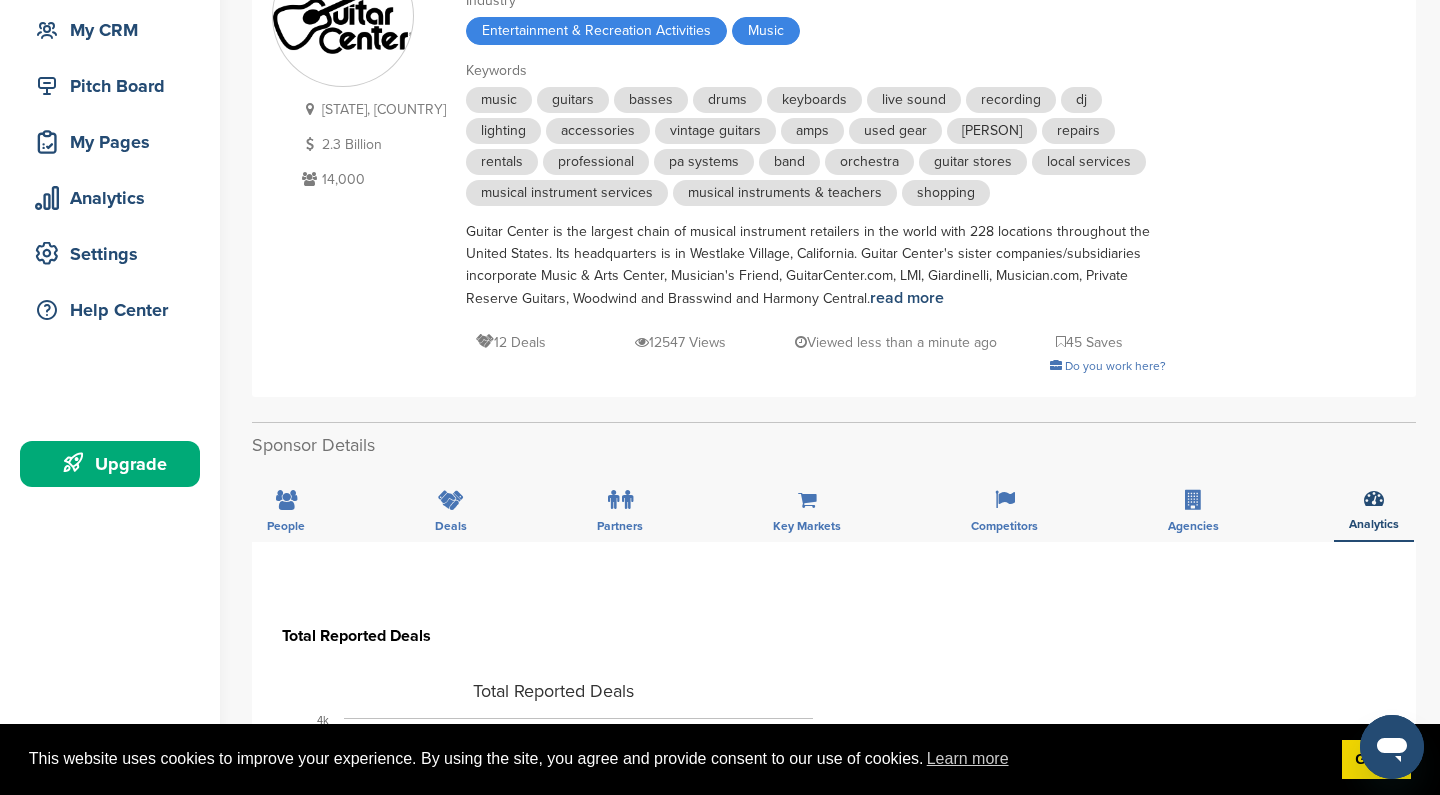 scroll, scrollTop: 191, scrollLeft: 0, axis: vertical 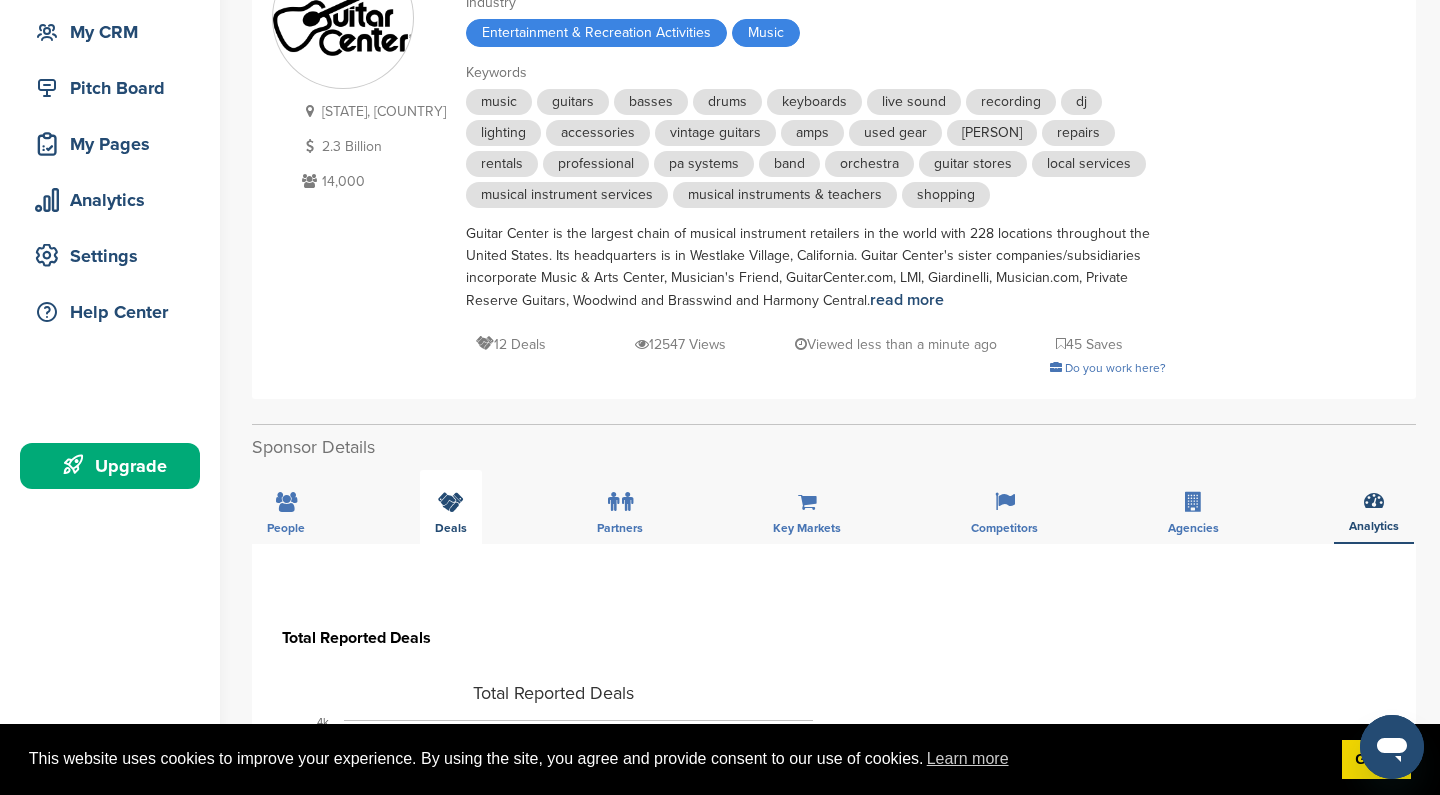 click at bounding box center (451, 502) 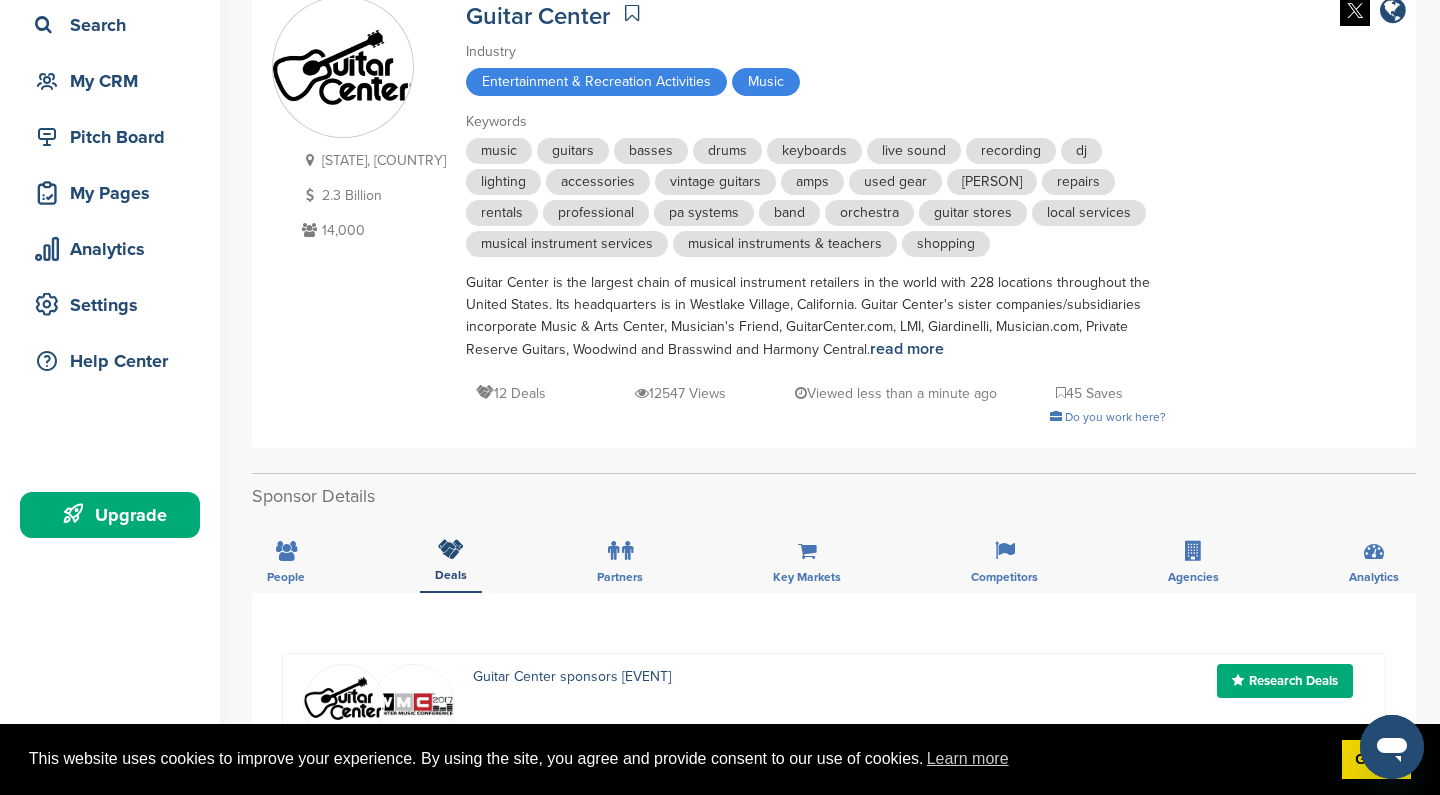 scroll, scrollTop: 146, scrollLeft: 0, axis: vertical 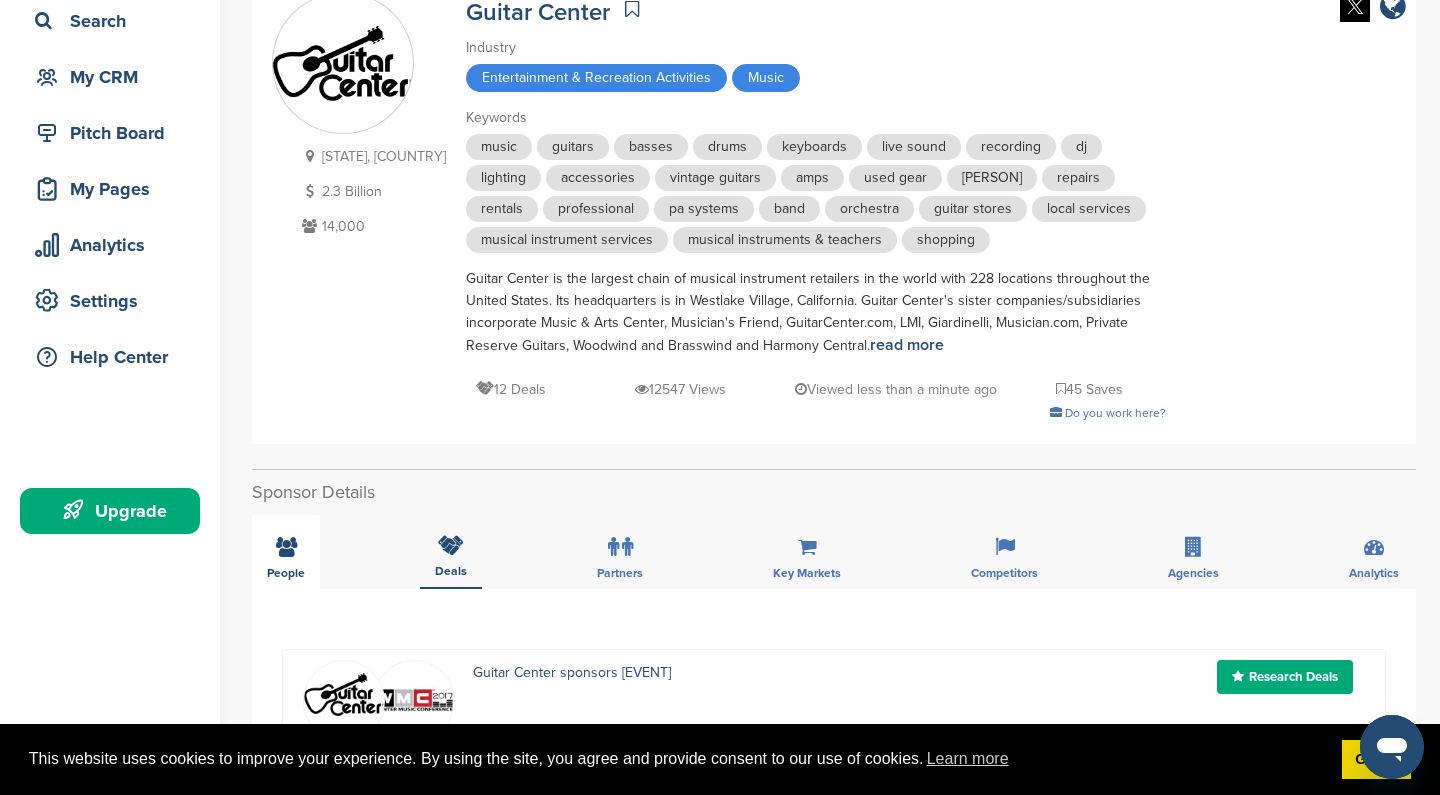 click at bounding box center (286, 547) 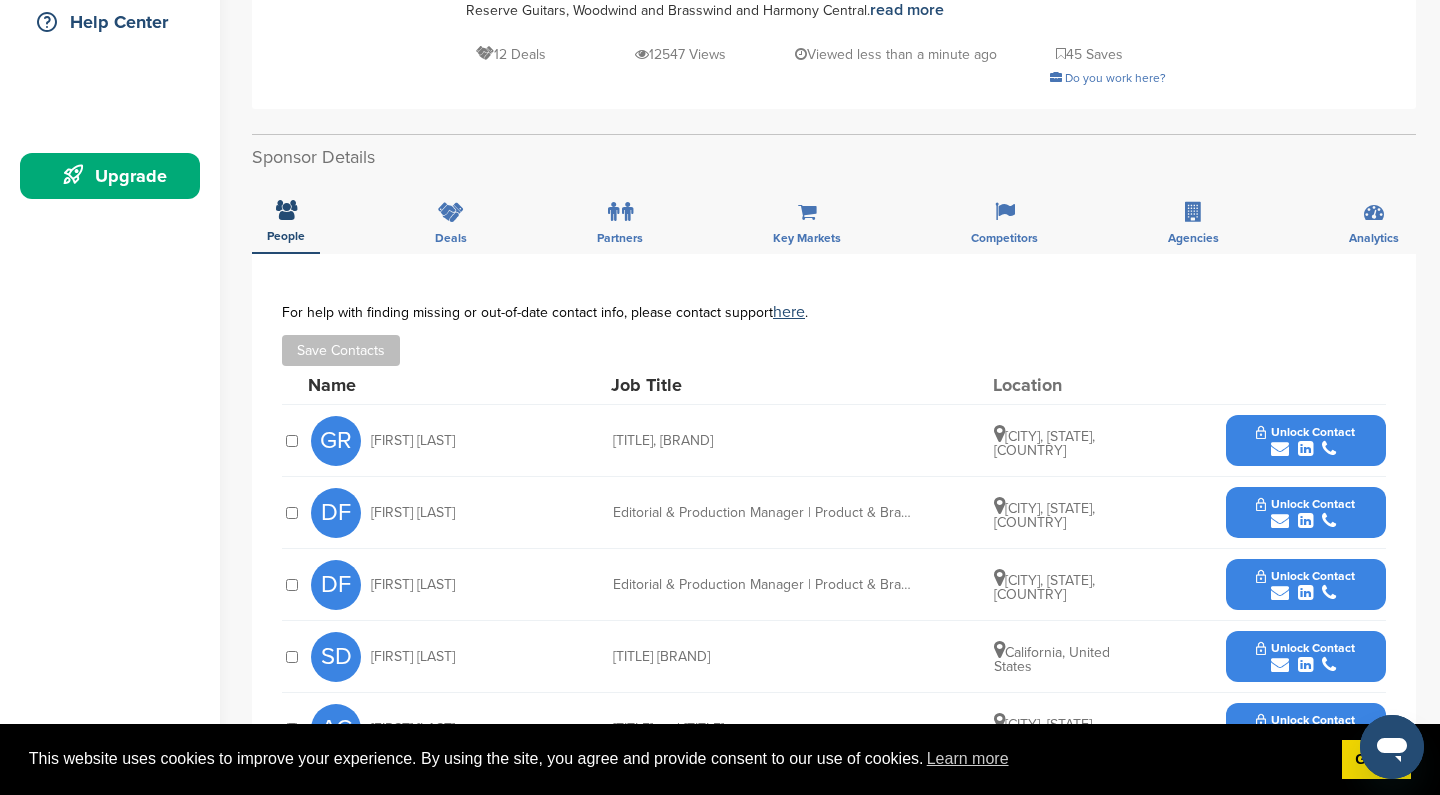 scroll, scrollTop: 482, scrollLeft: 0, axis: vertical 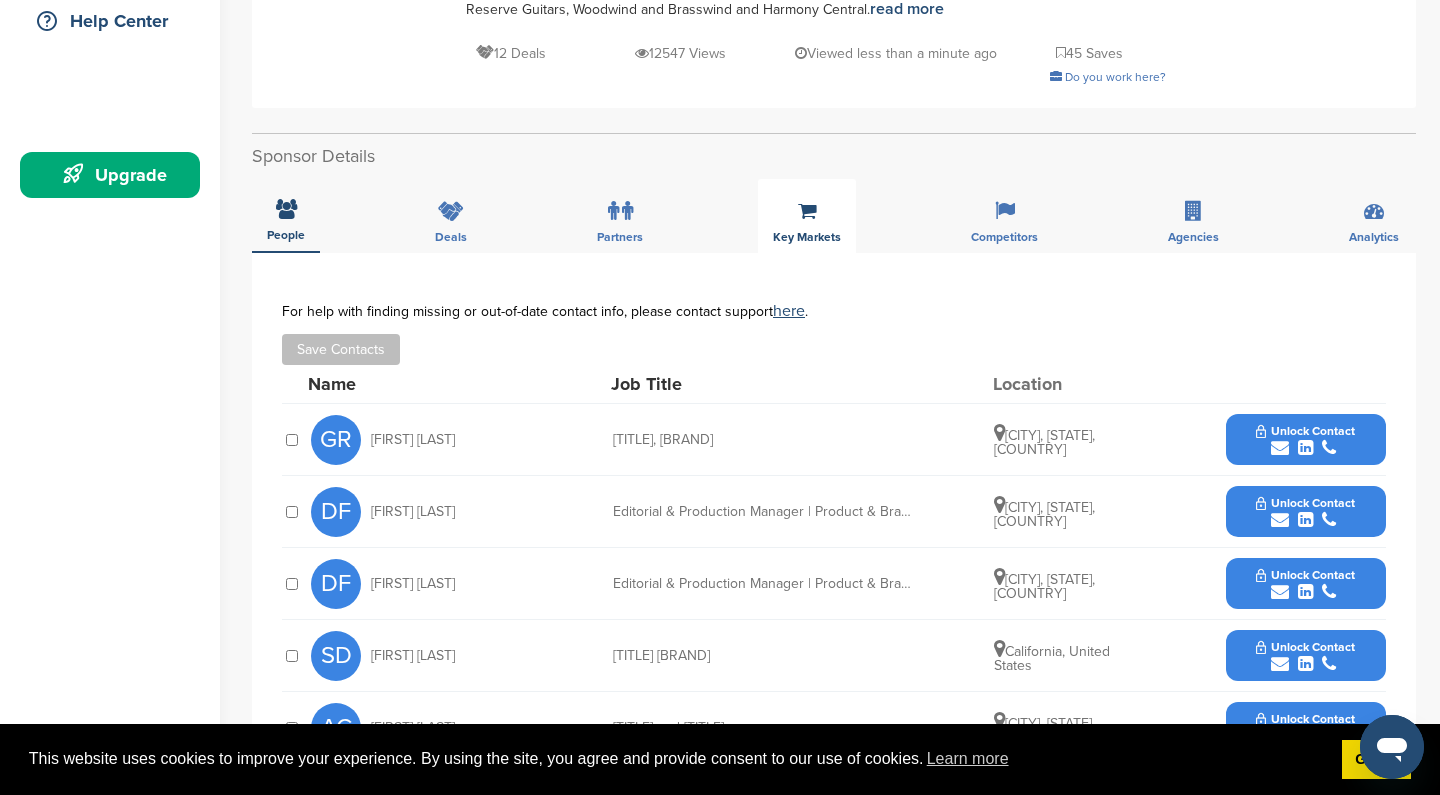click on "Key Markets" at bounding box center (286, 235) 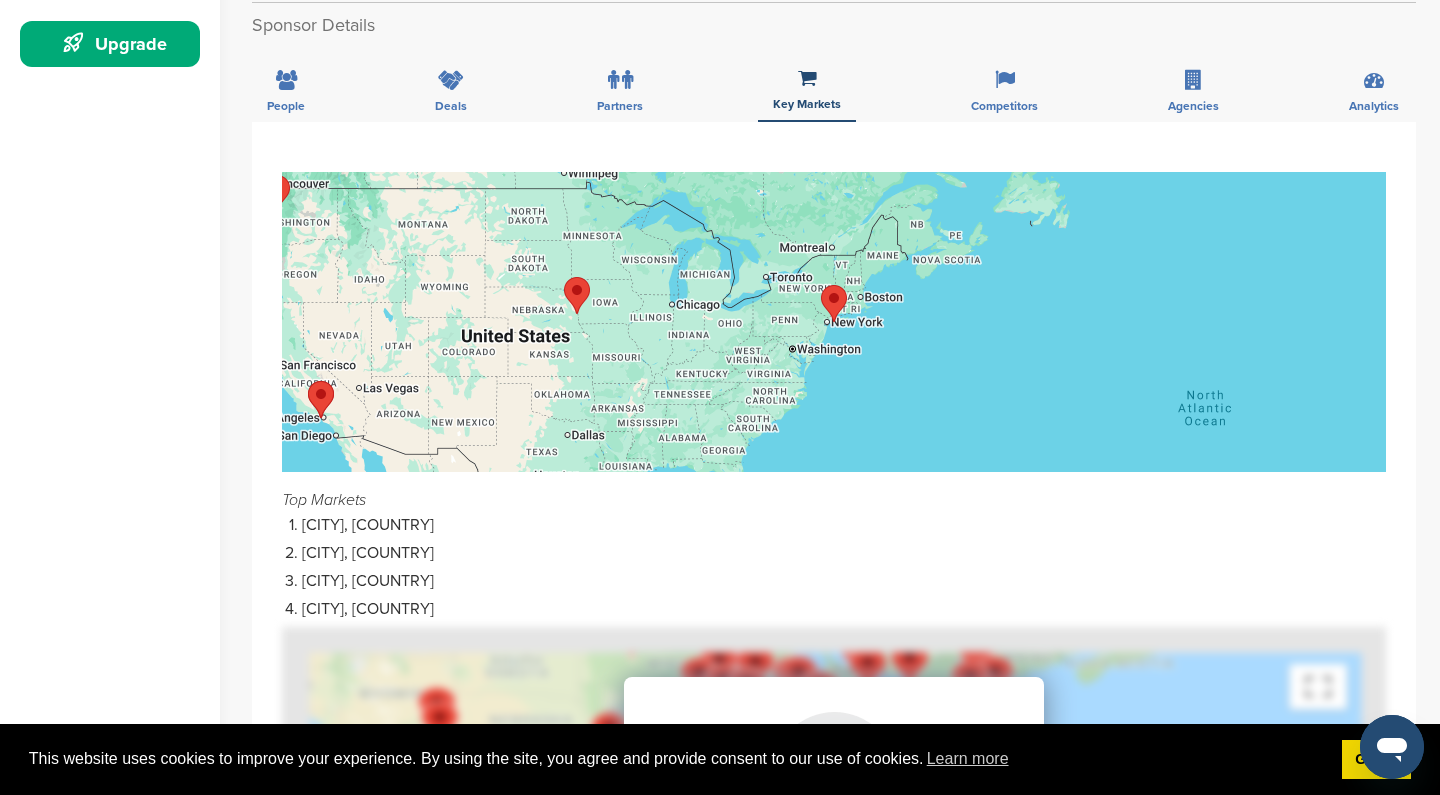 scroll, scrollTop: 612, scrollLeft: 0, axis: vertical 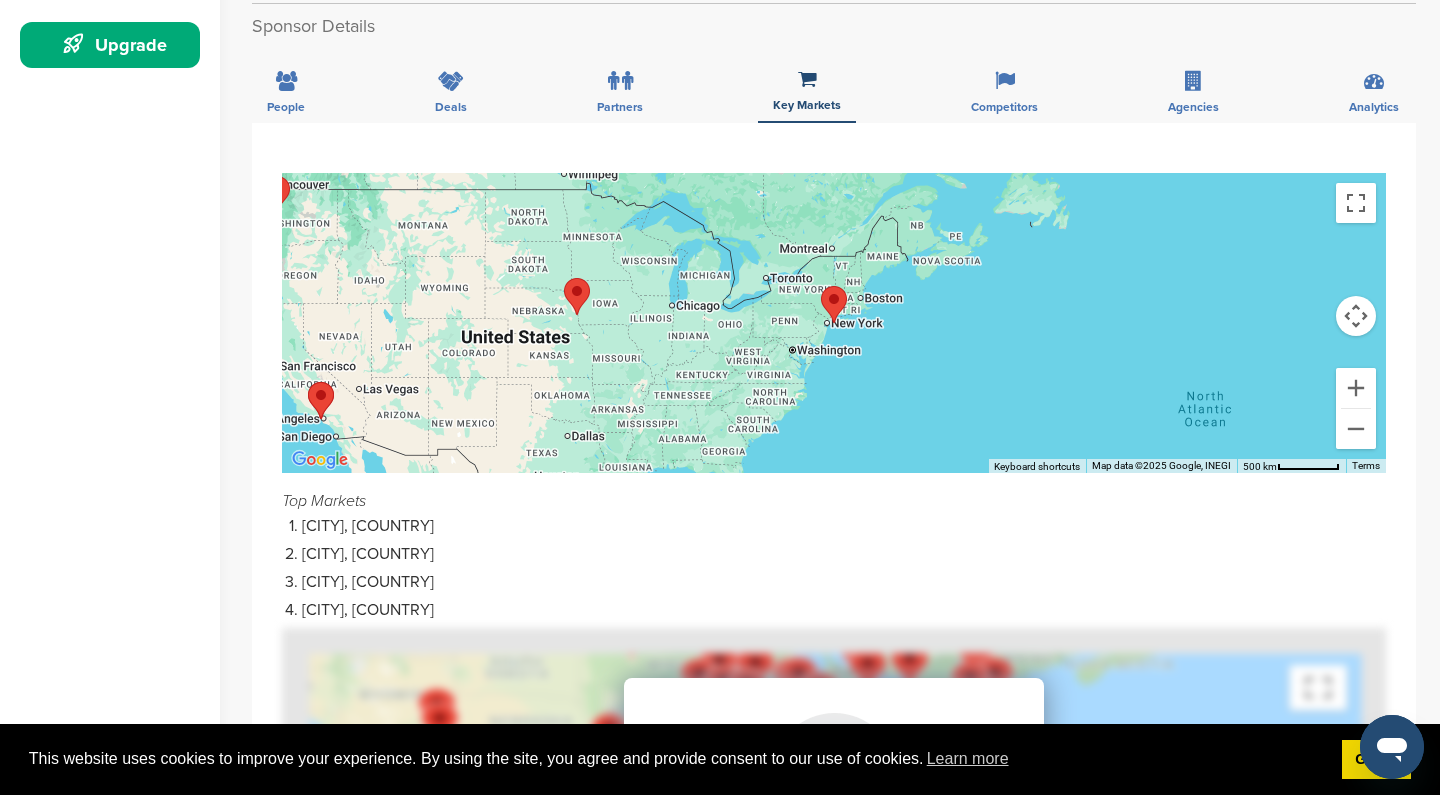 click at bounding box center (308, 382) 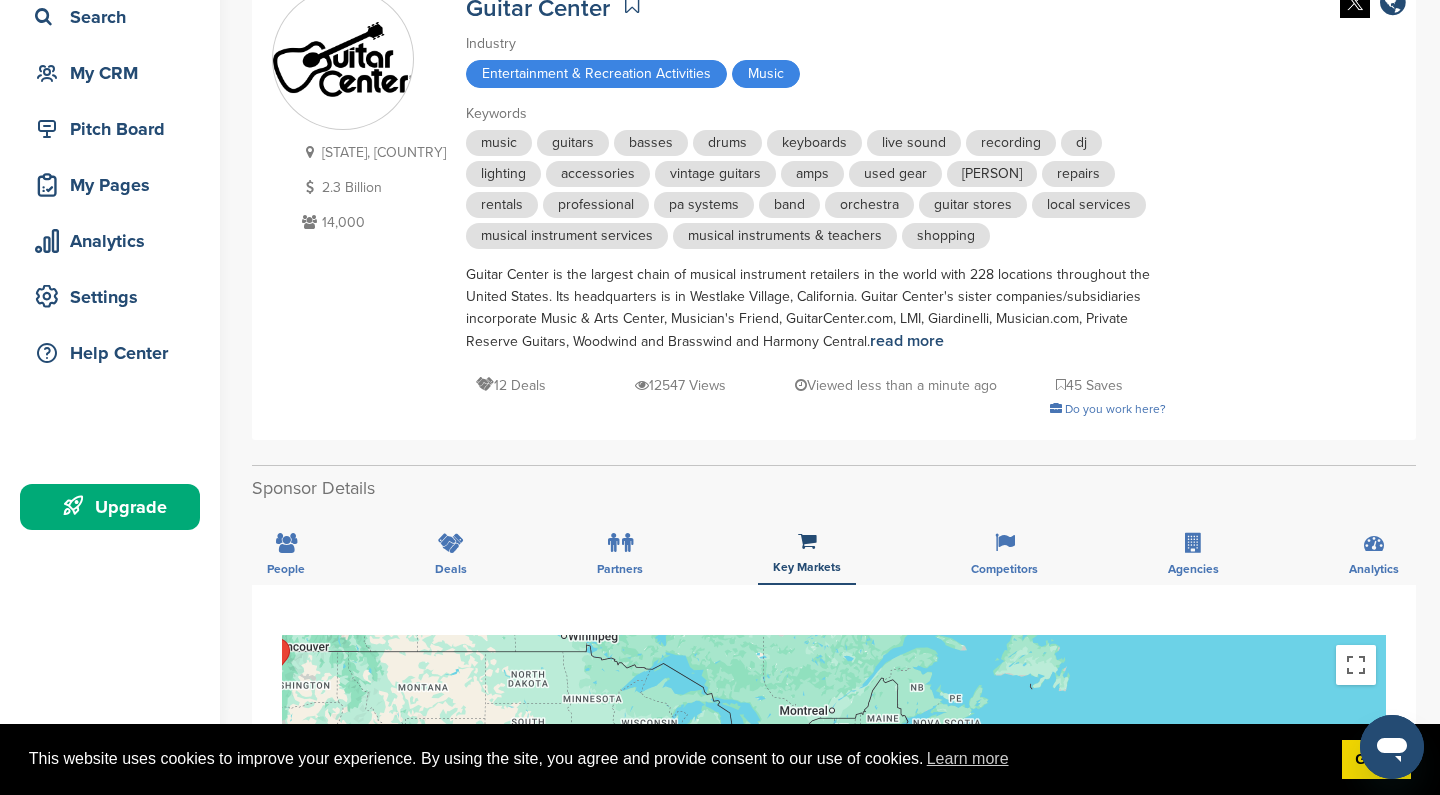 scroll, scrollTop: 207, scrollLeft: 0, axis: vertical 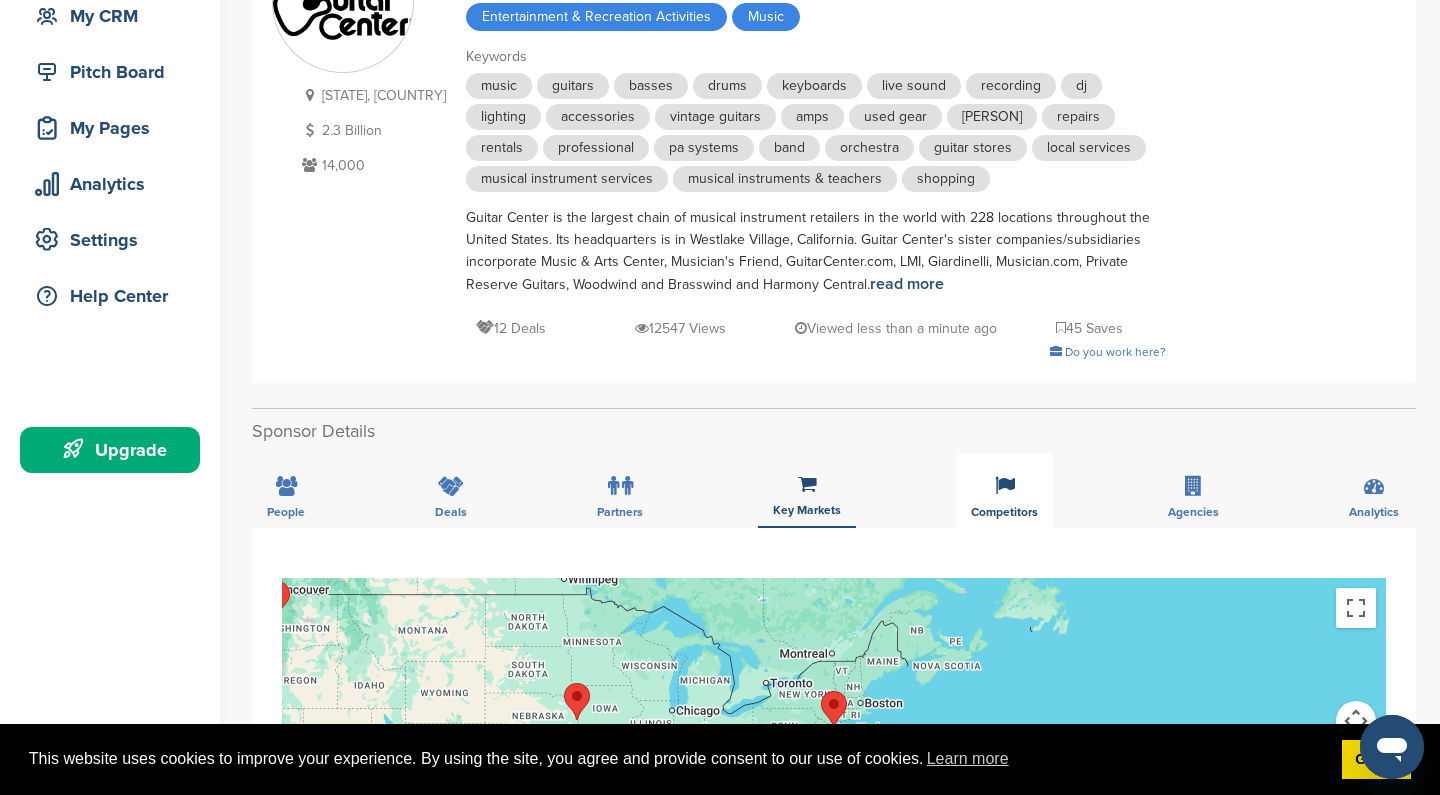 click at bounding box center (1005, 486) 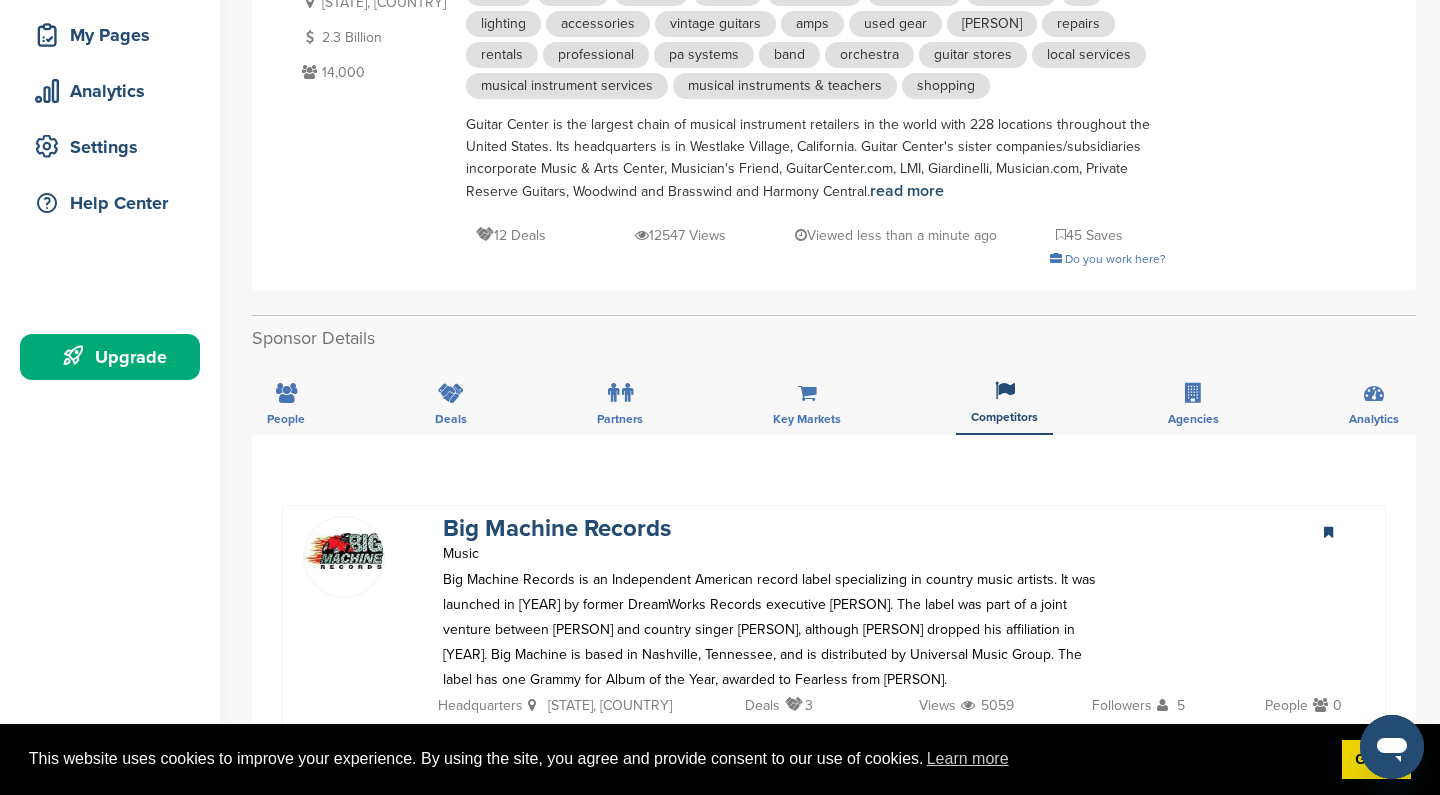 scroll, scrollTop: 302, scrollLeft: 0, axis: vertical 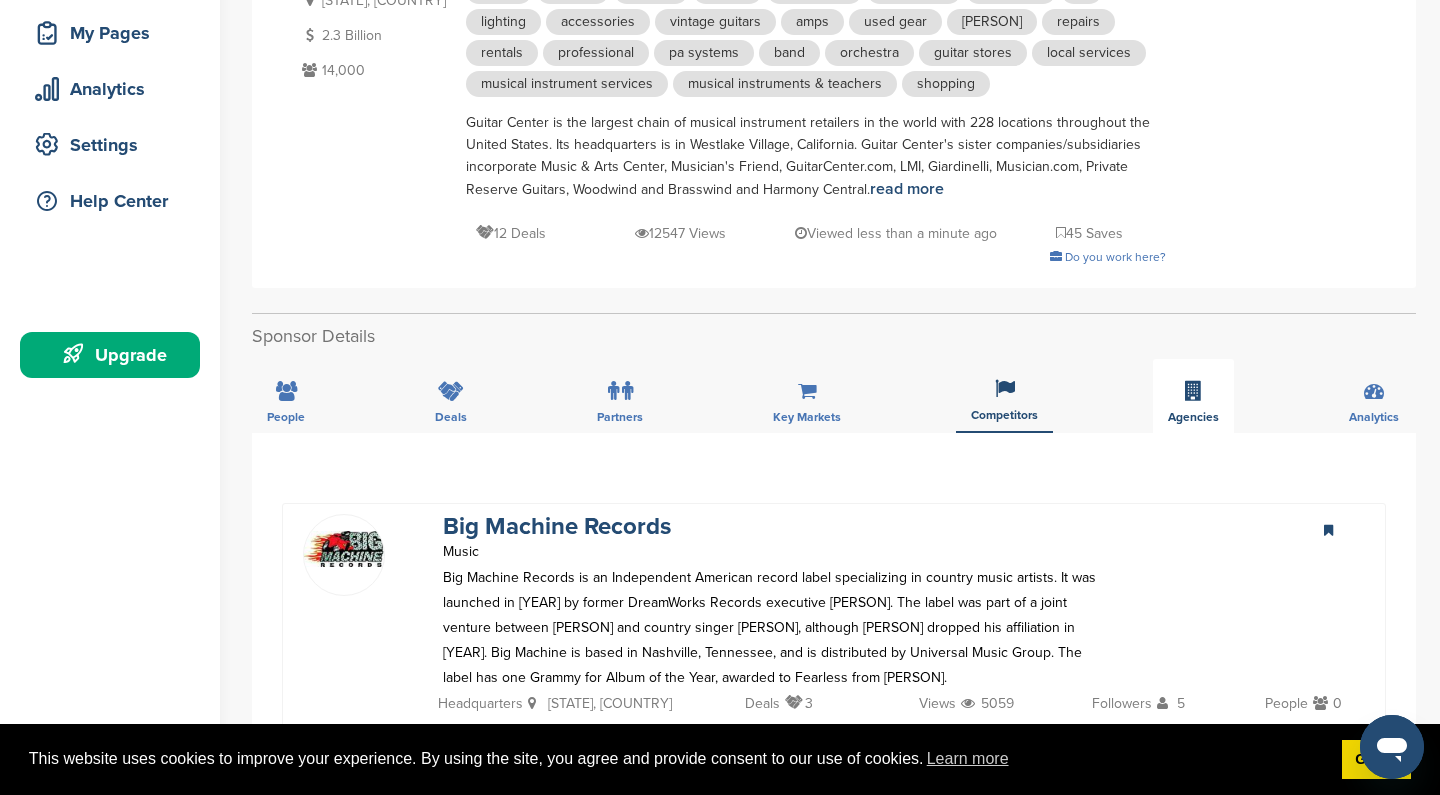 click at bounding box center (1193, 391) 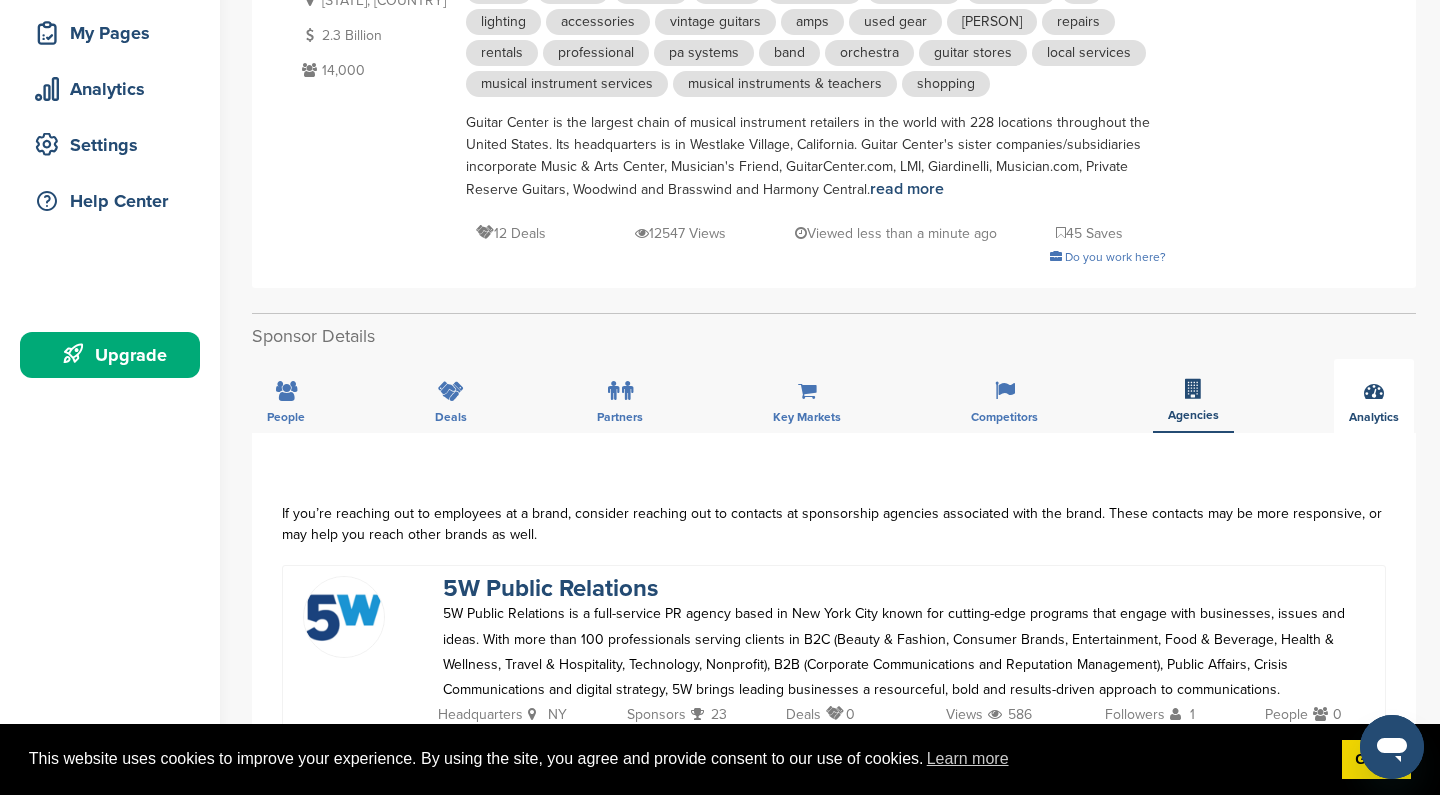 click at bounding box center [1374, 391] 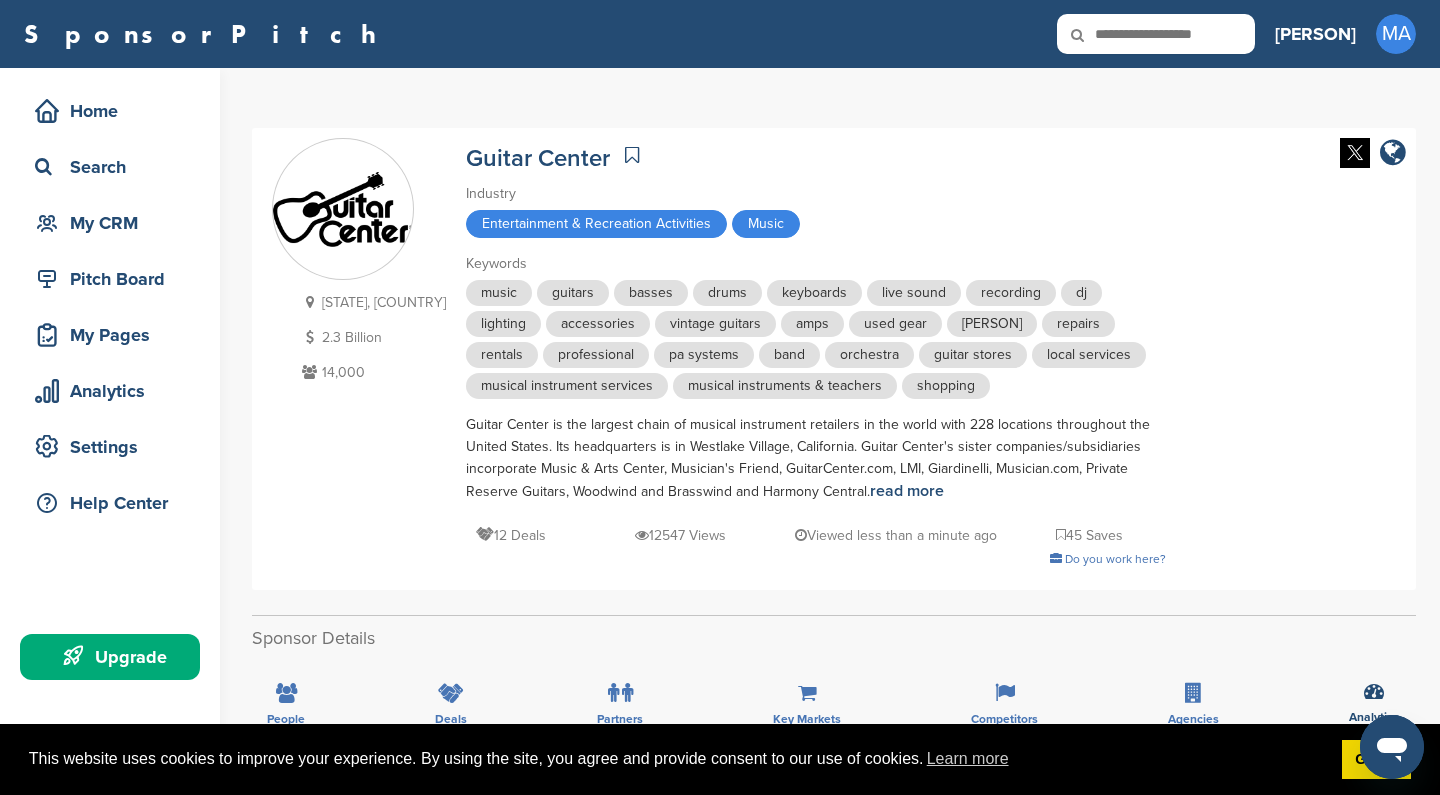 scroll, scrollTop: 0, scrollLeft: 0, axis: both 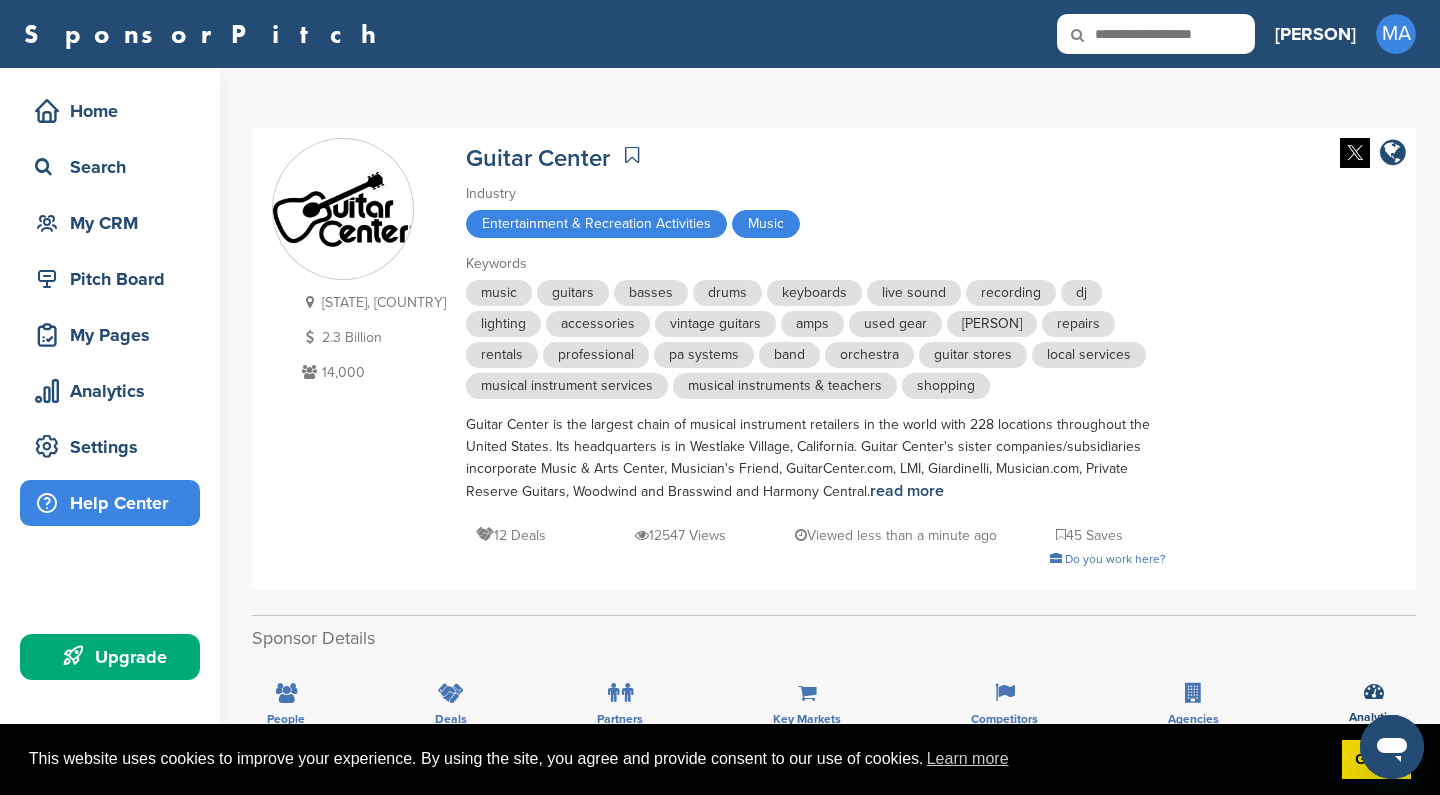 click on "Help Center" at bounding box center [115, 503] 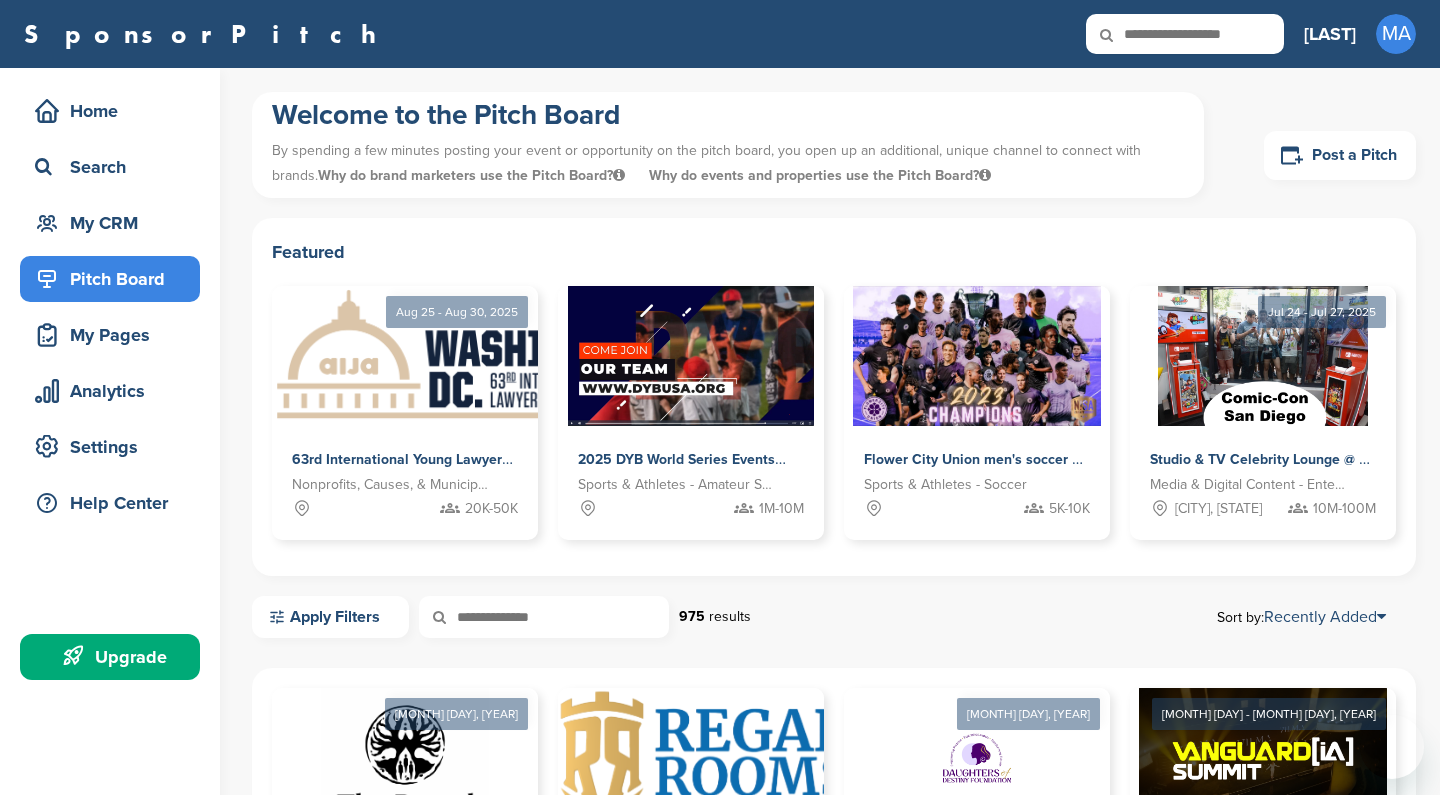 scroll, scrollTop: 0, scrollLeft: 0, axis: both 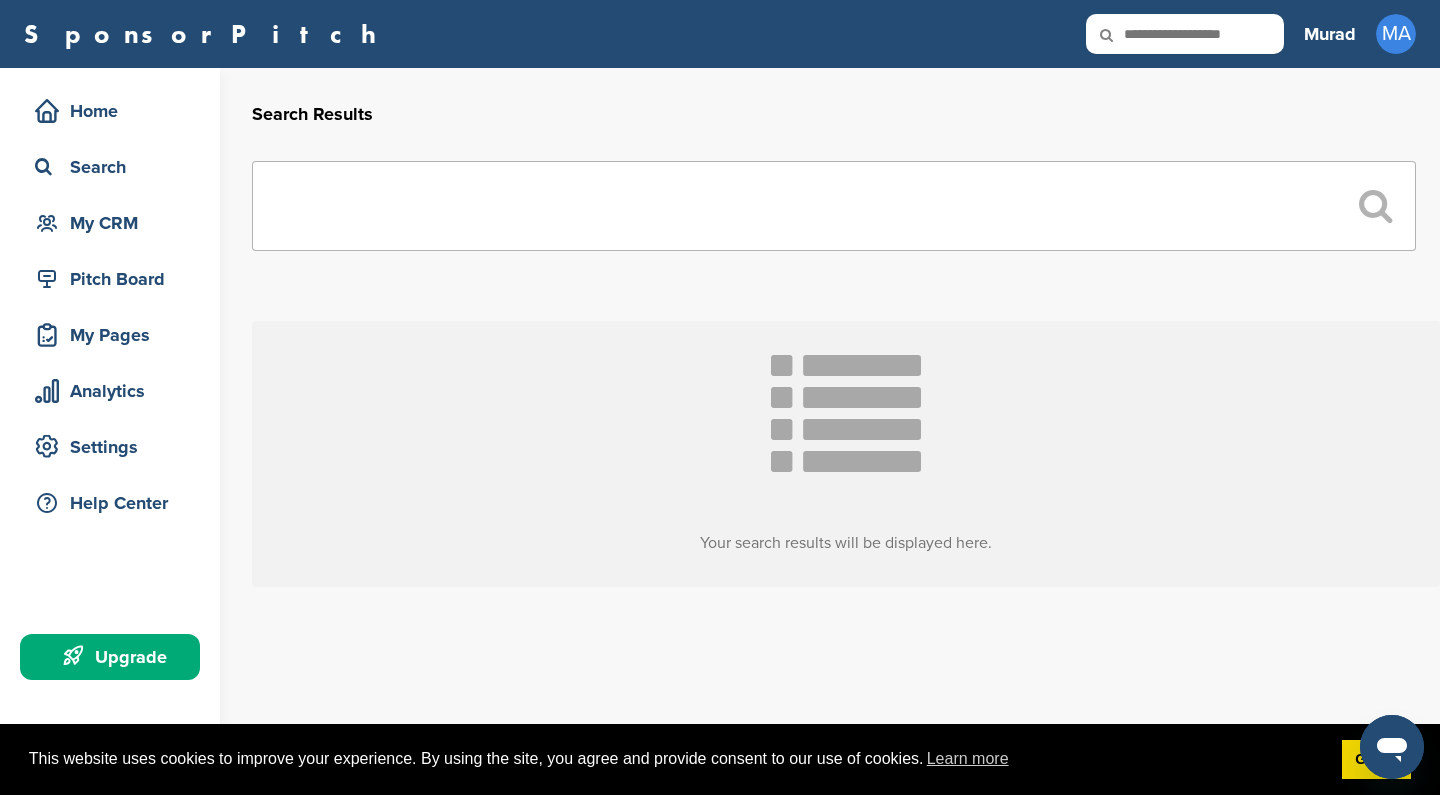 click at bounding box center (834, 206) 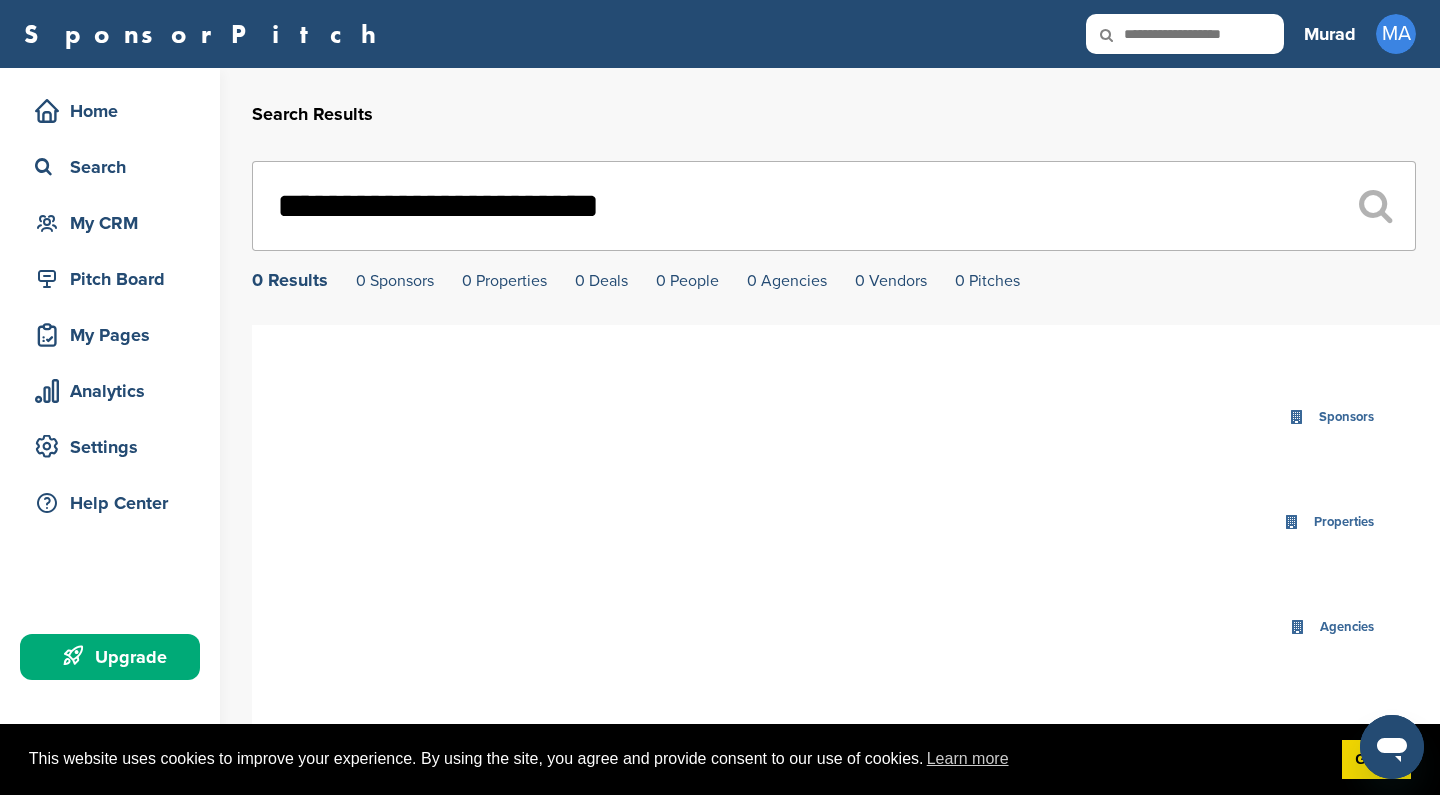 click at bounding box center [1375, 206] 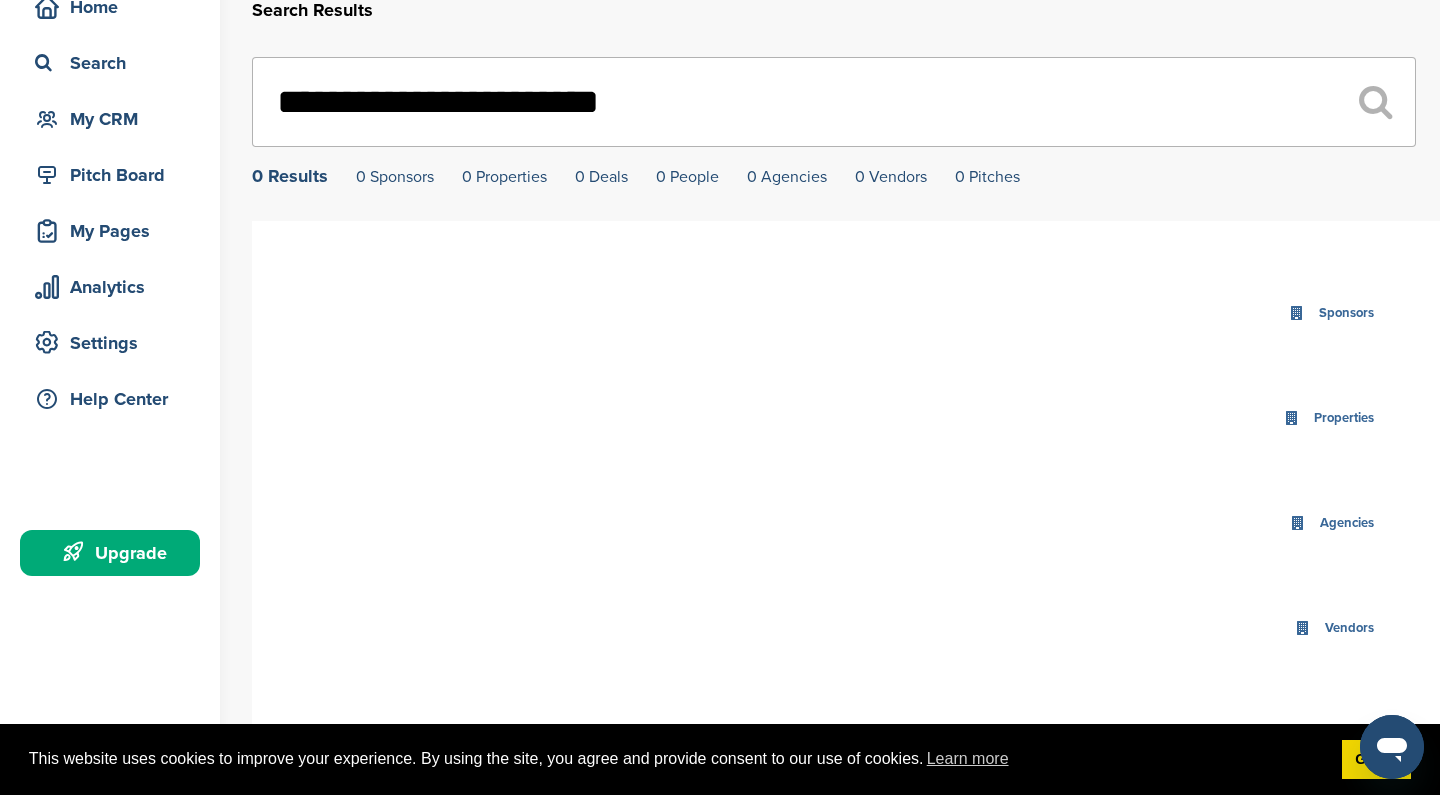 scroll, scrollTop: 100, scrollLeft: 0, axis: vertical 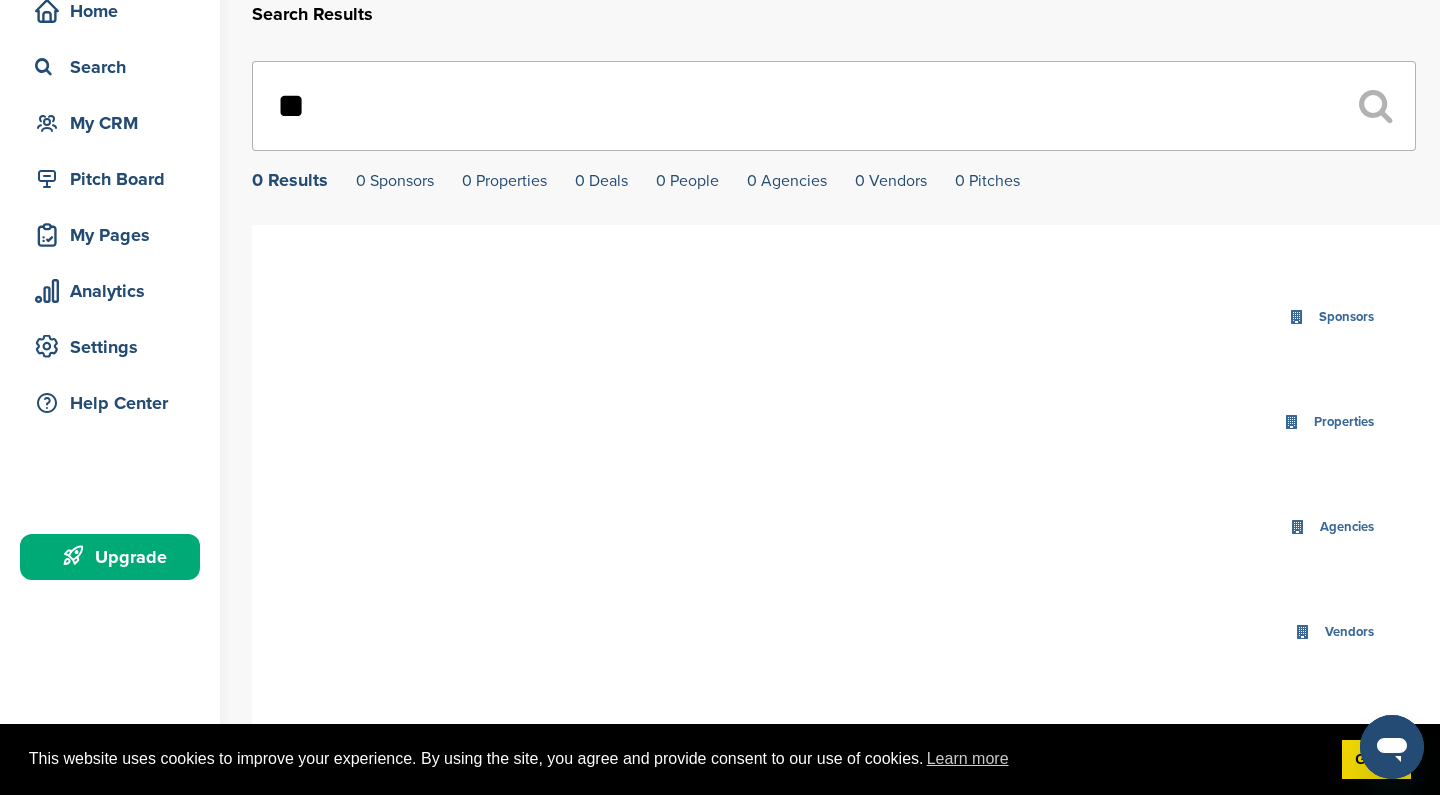 type on "*" 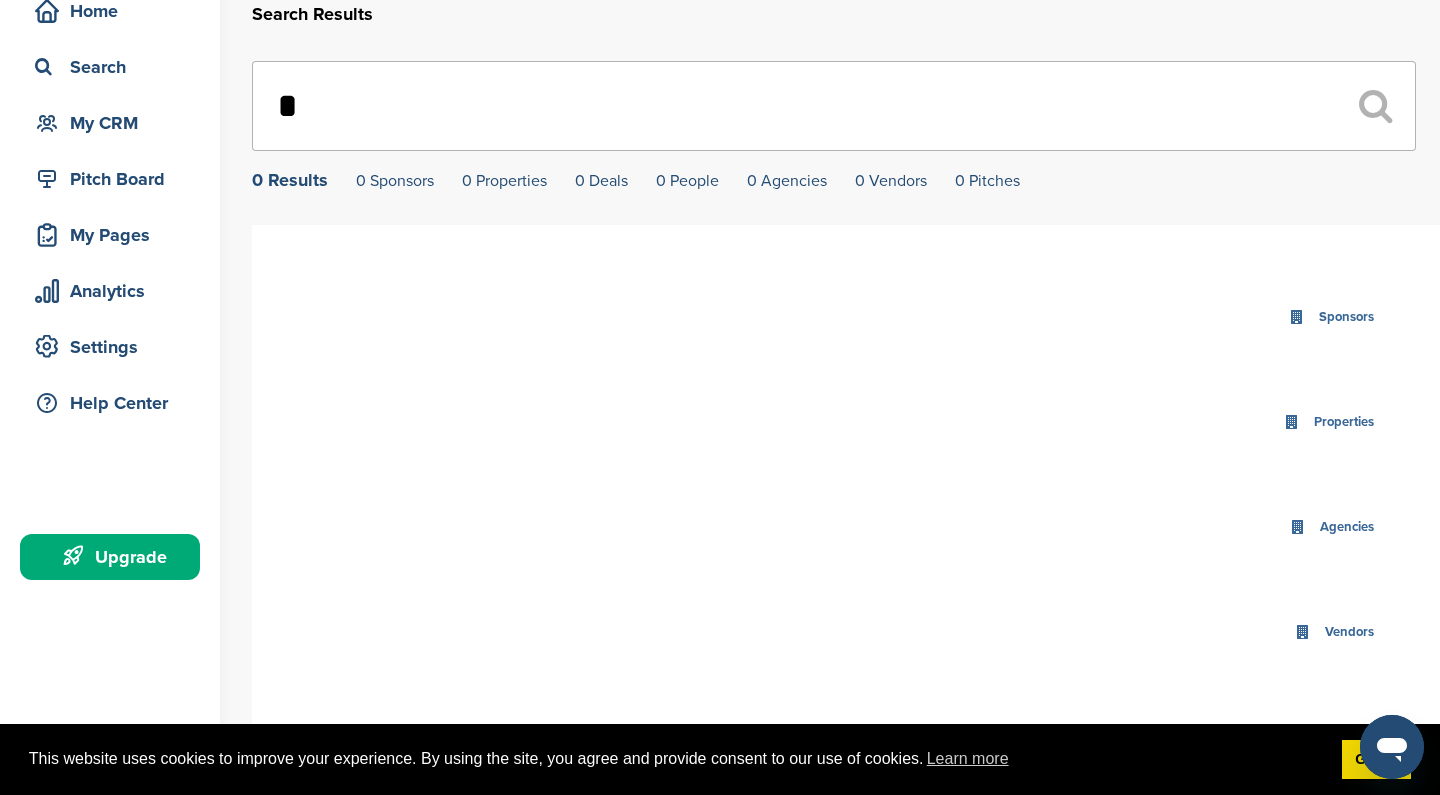 type 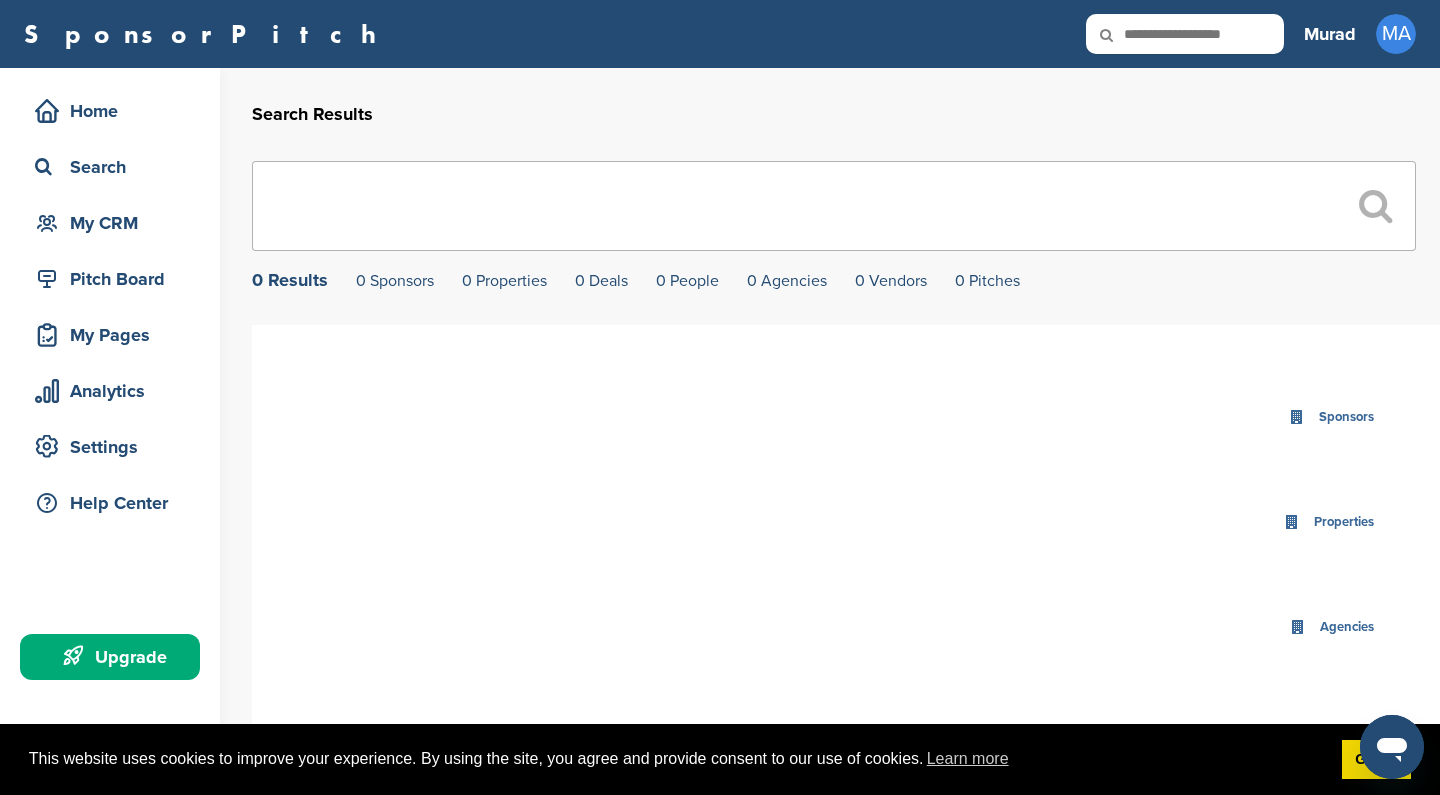 scroll, scrollTop: 0, scrollLeft: 0, axis: both 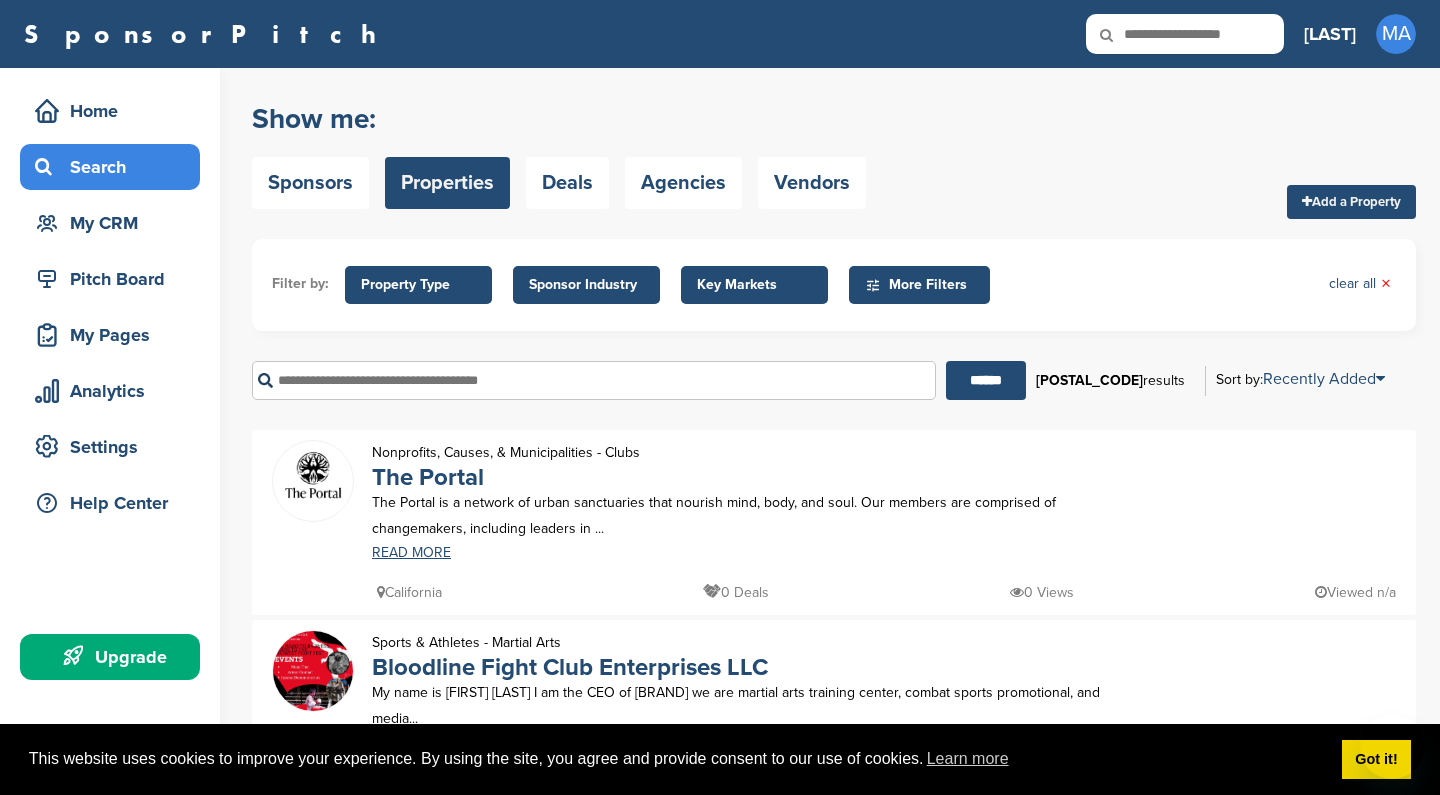 click on "Add a Property" at bounding box center [1351, 202] 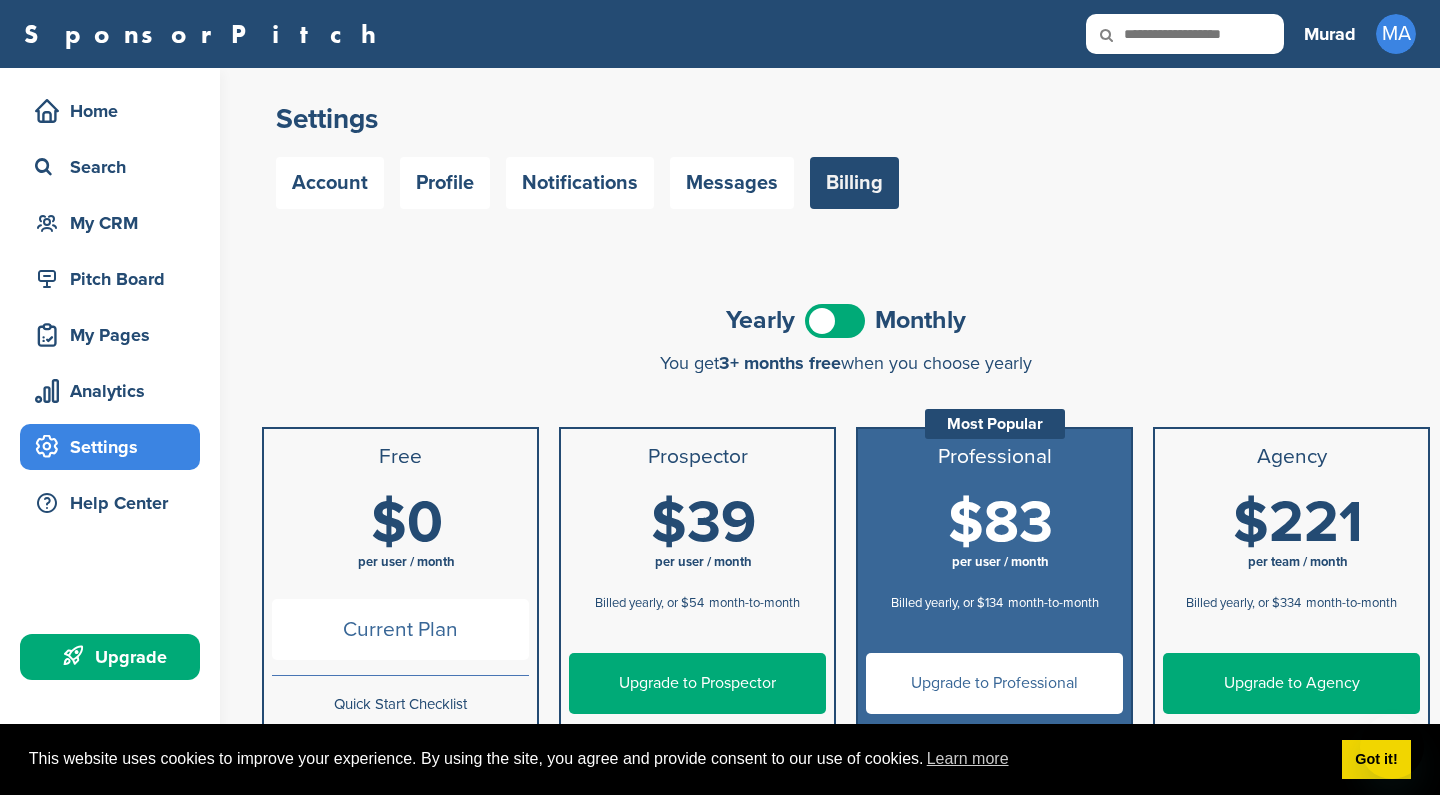 scroll, scrollTop: 0, scrollLeft: 0, axis: both 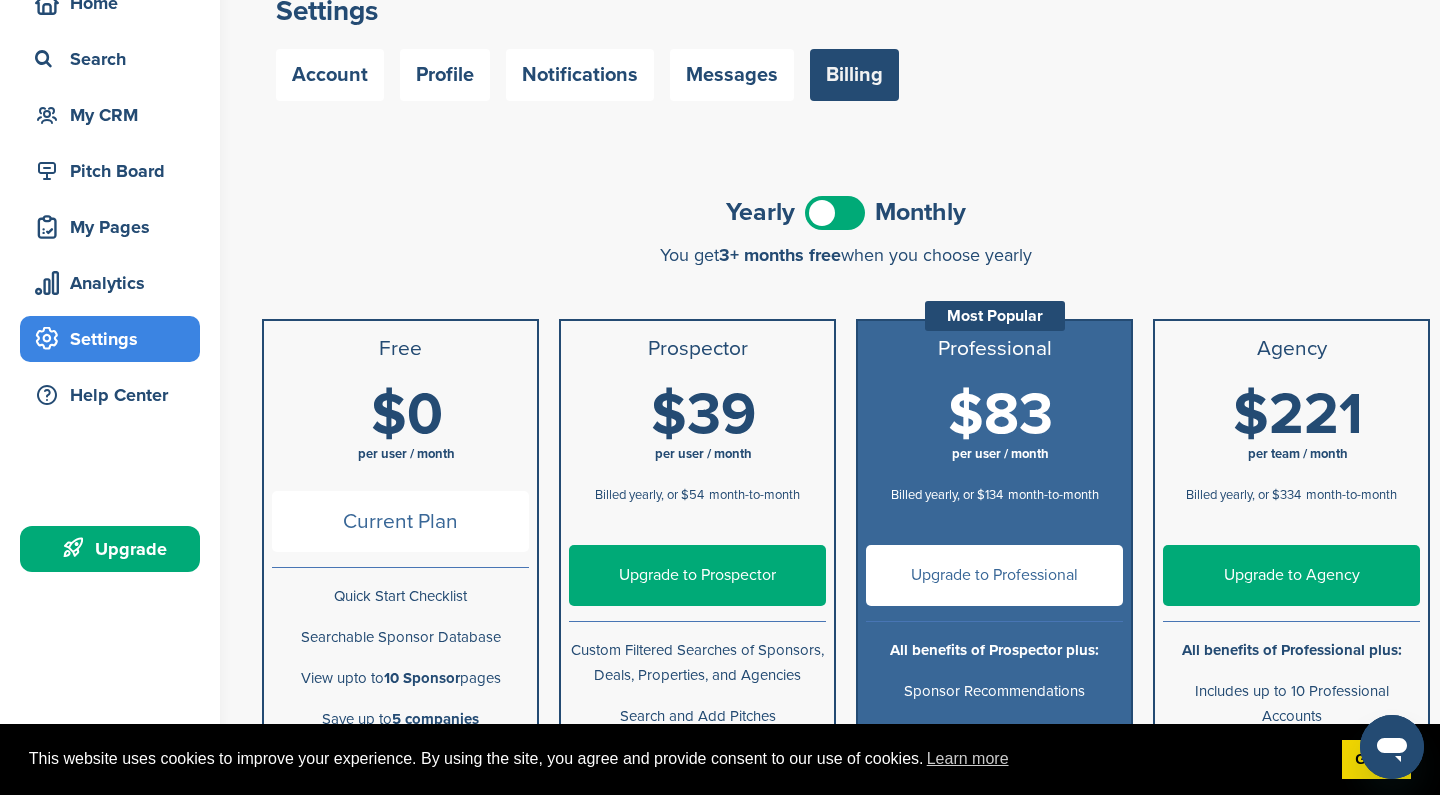 click on "$0
per user / month" at bounding box center (406, 430) 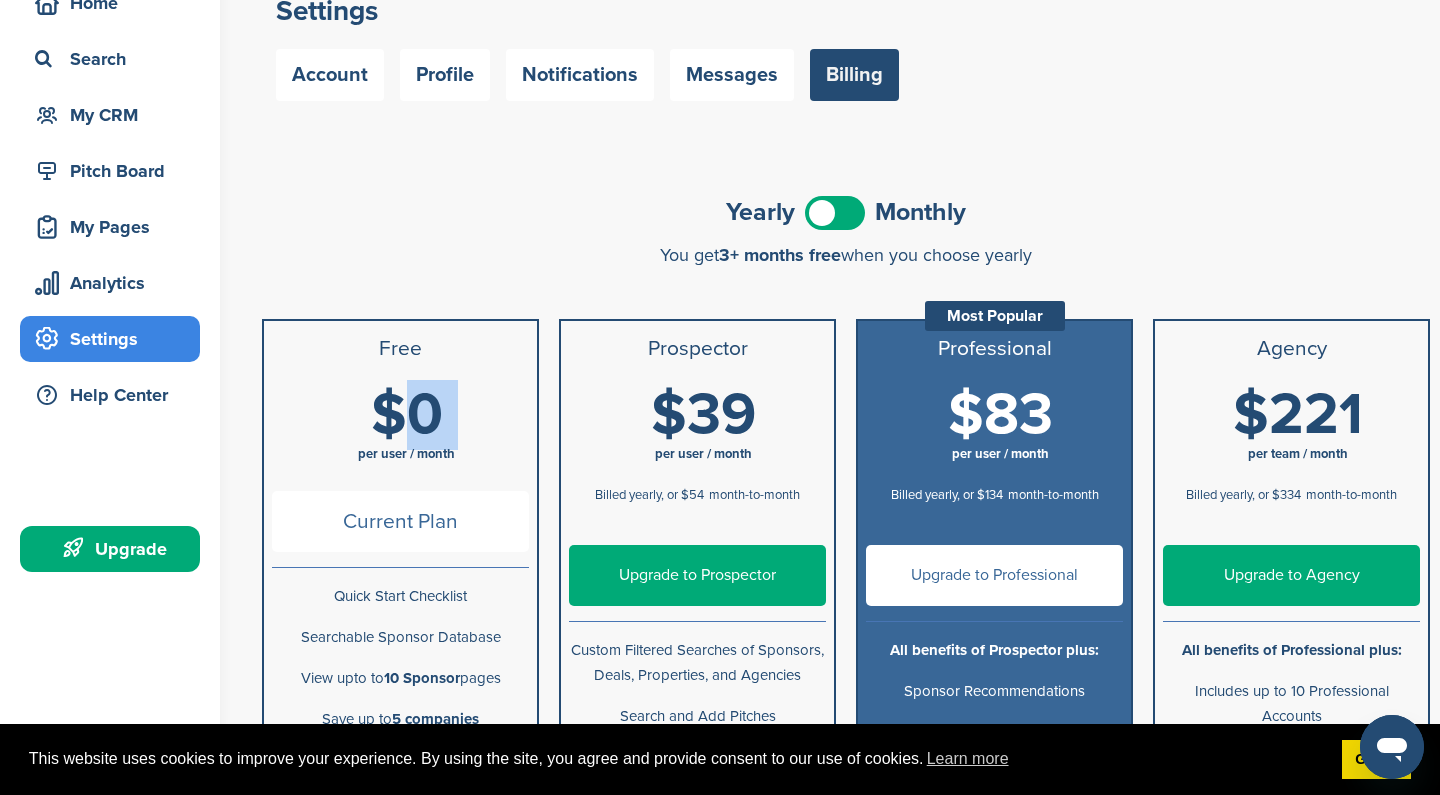 click on "$0
per user / month" at bounding box center (406, 430) 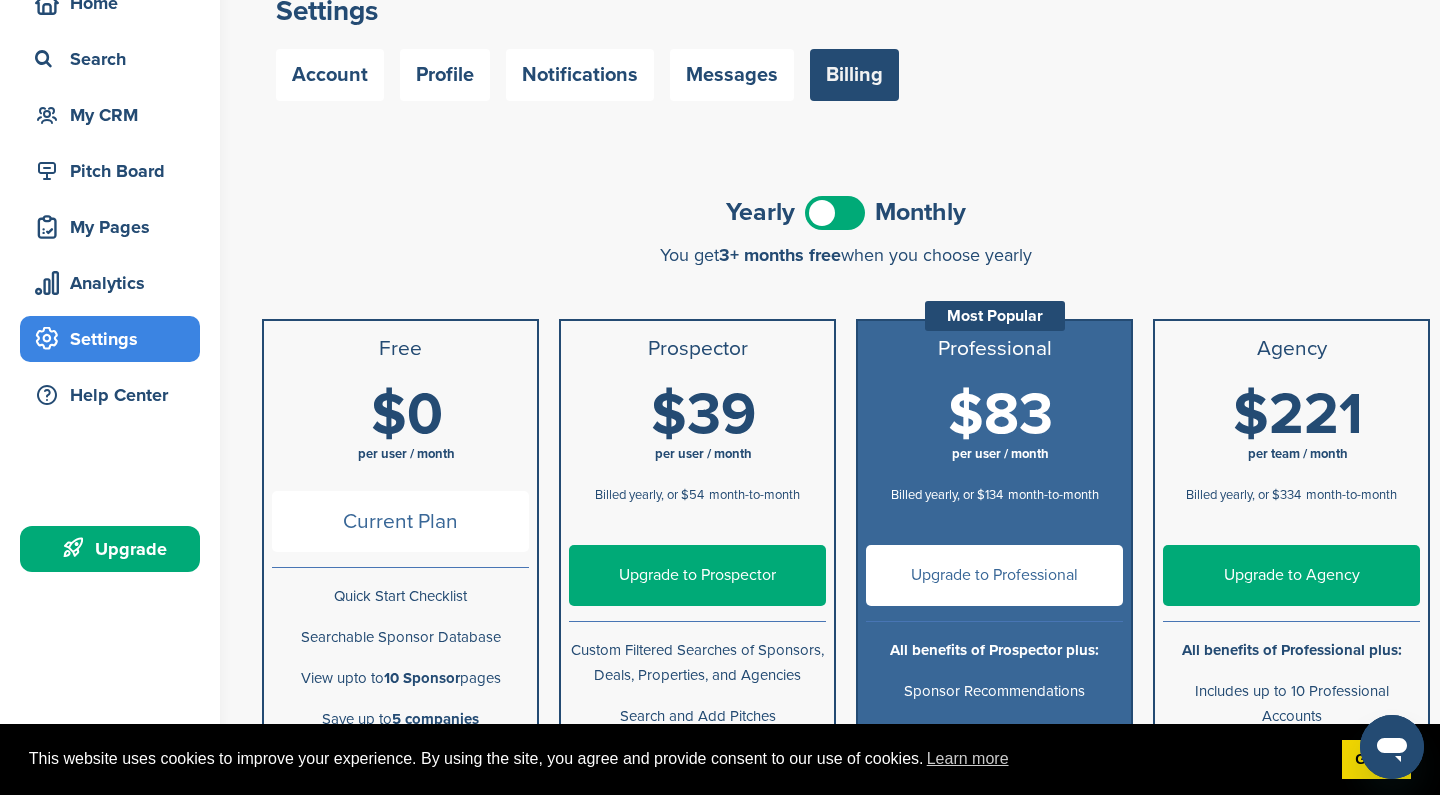 click on "$0
per user / month" at bounding box center (400, 430) 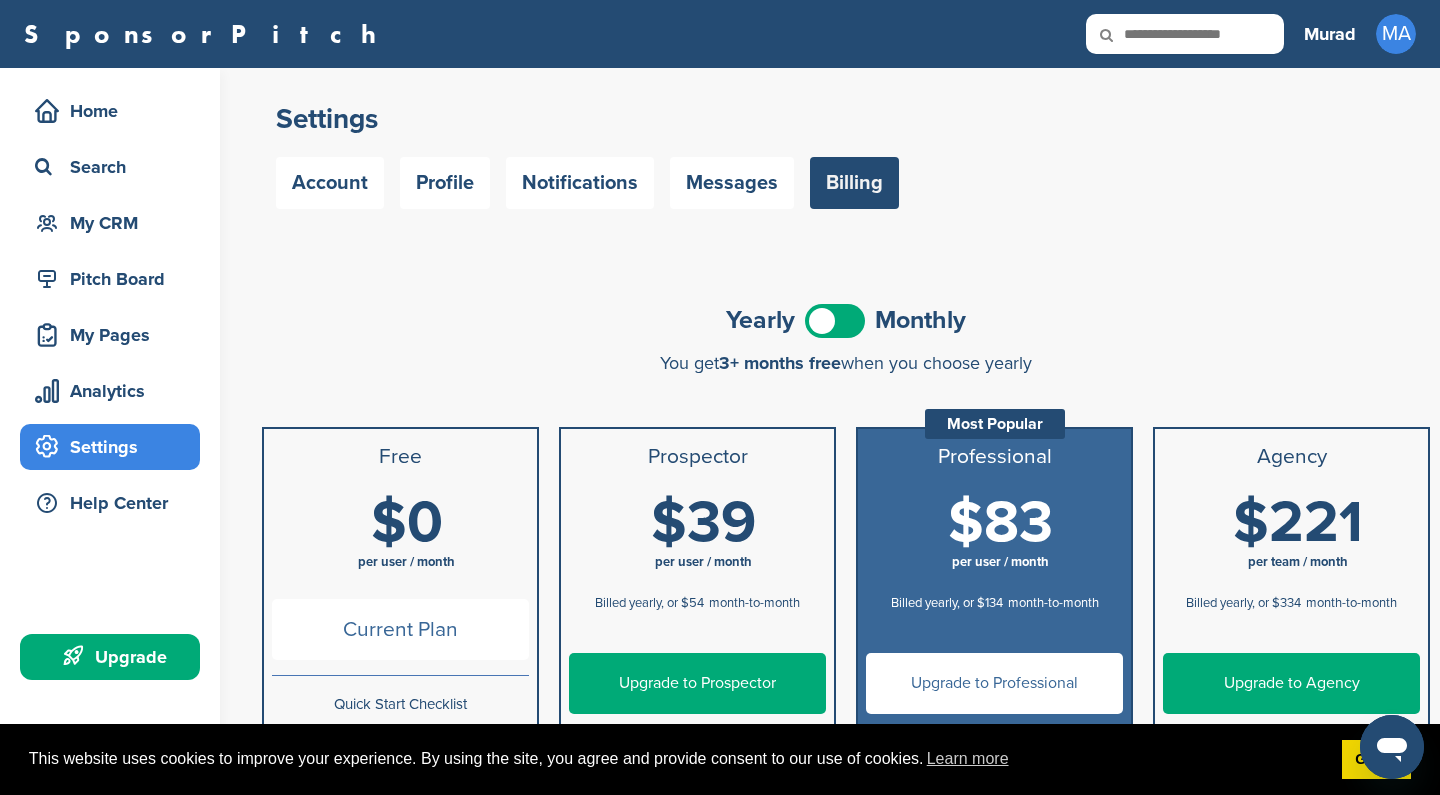 scroll, scrollTop: 0, scrollLeft: 0, axis: both 